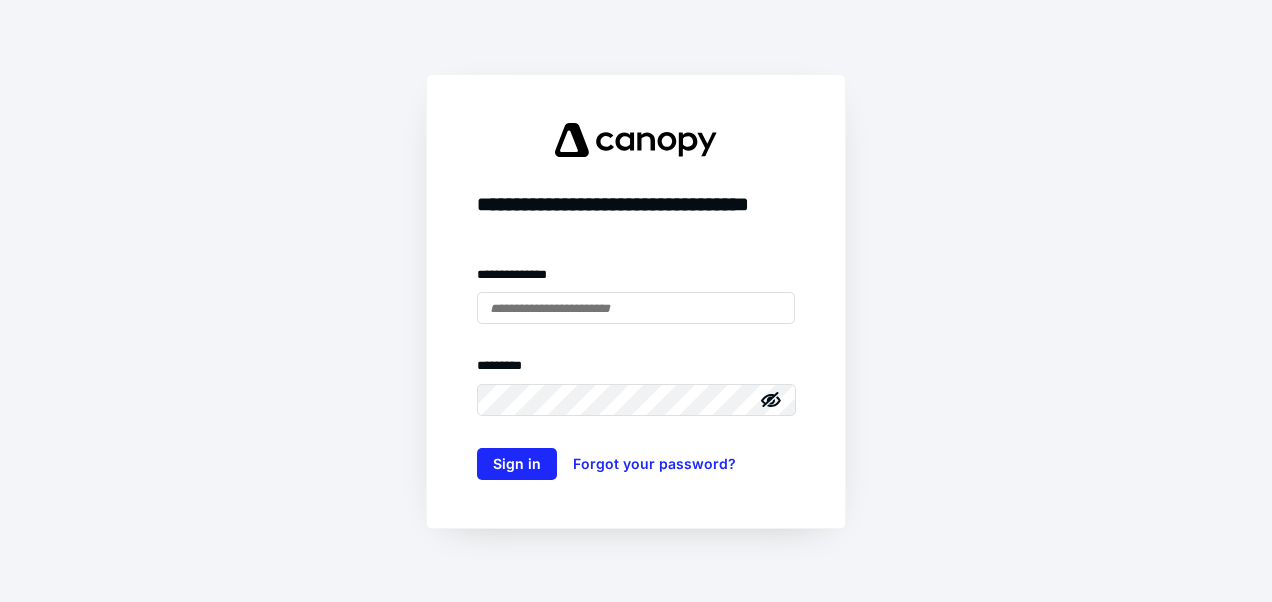 scroll, scrollTop: 0, scrollLeft: 0, axis: both 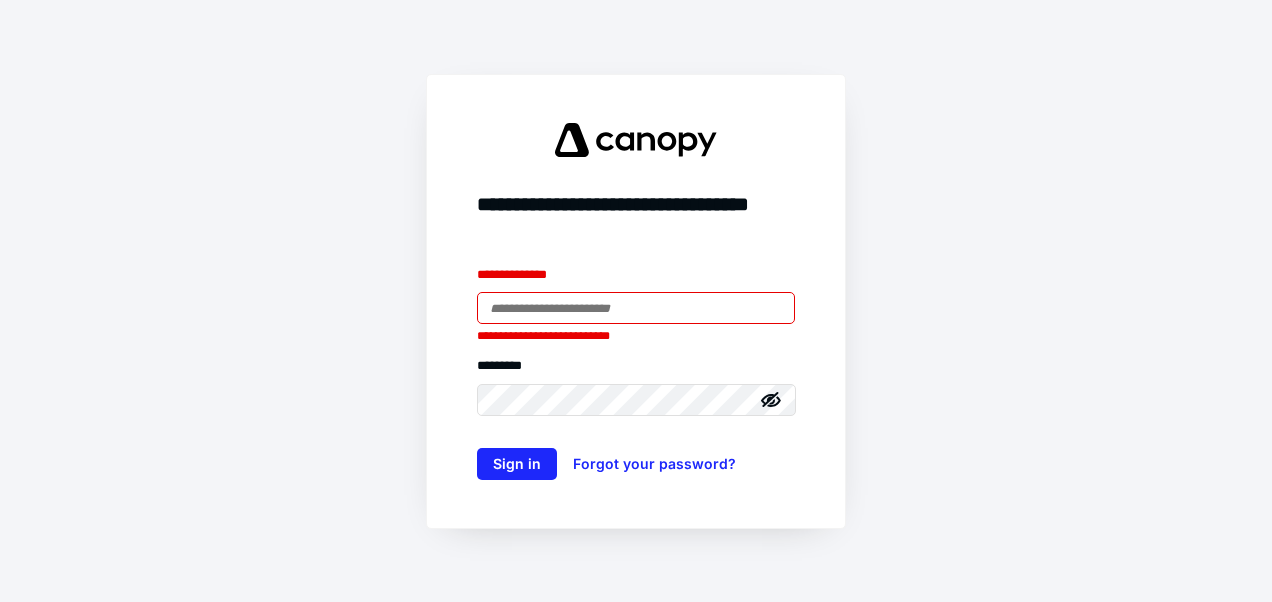 type on "**********" 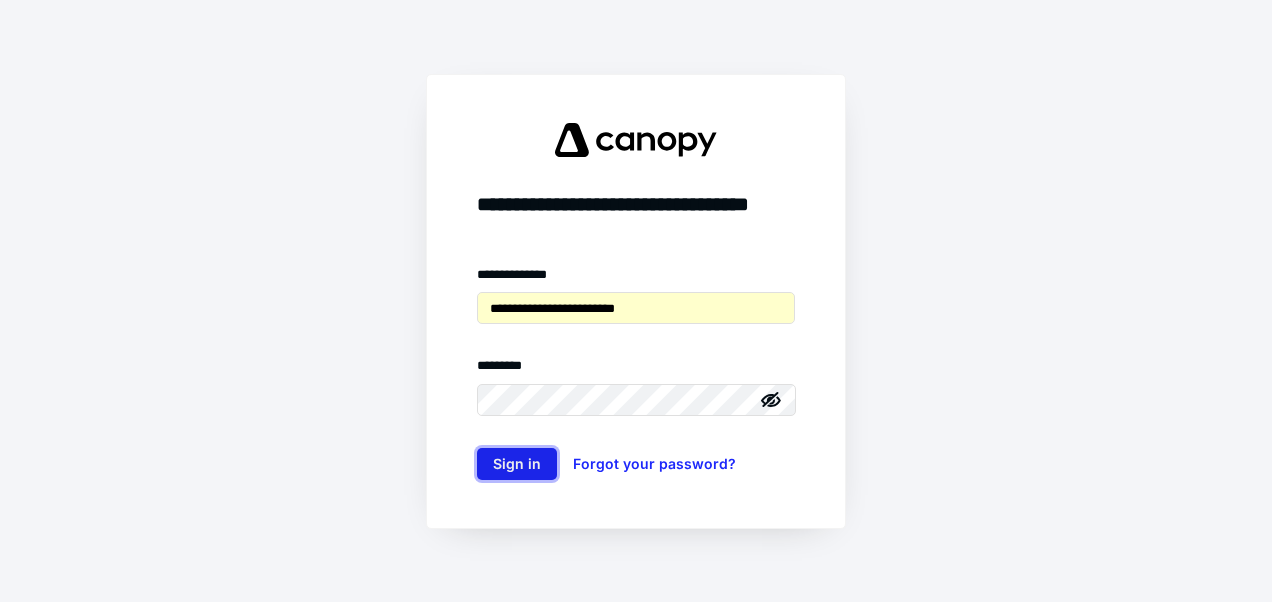 click on "Sign in" at bounding box center (517, 464) 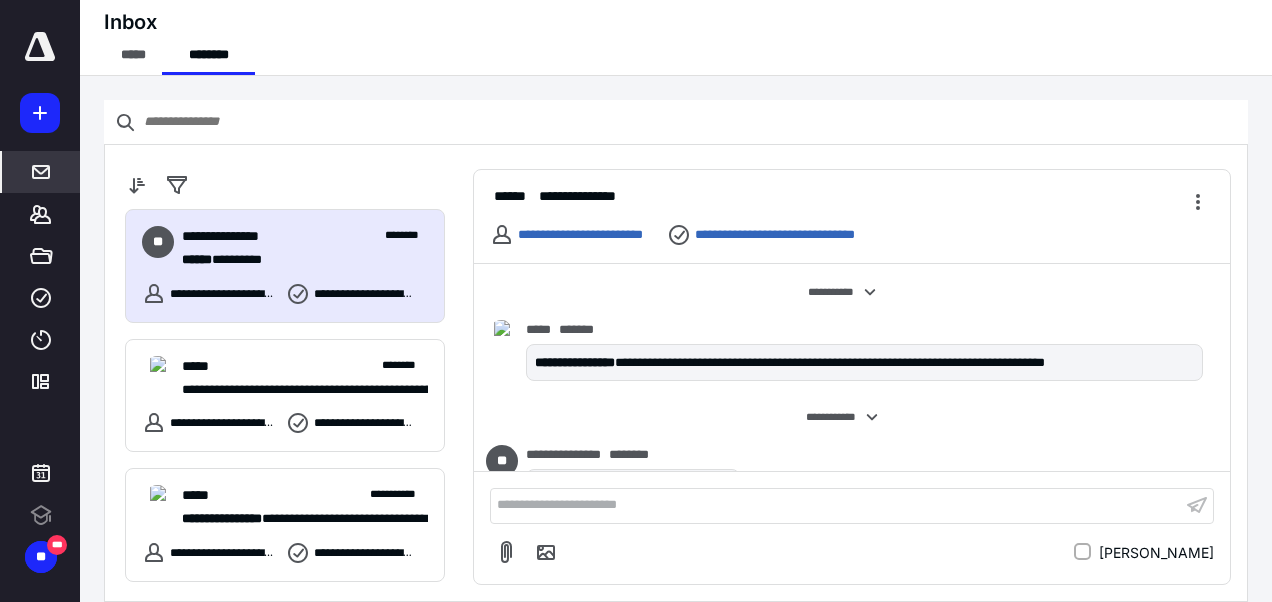 scroll, scrollTop: 362, scrollLeft: 0, axis: vertical 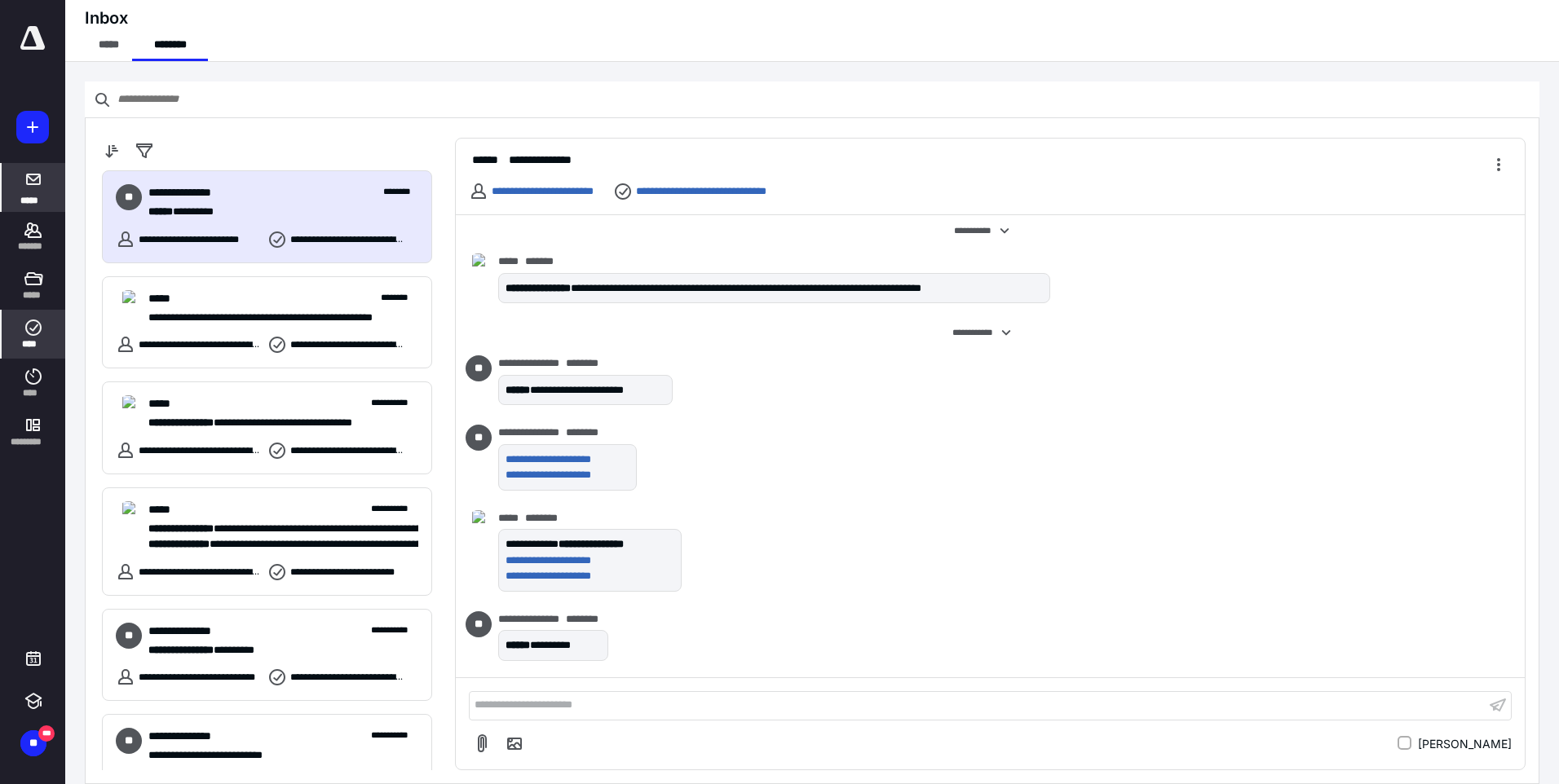 click on "****" at bounding box center (33, 344) 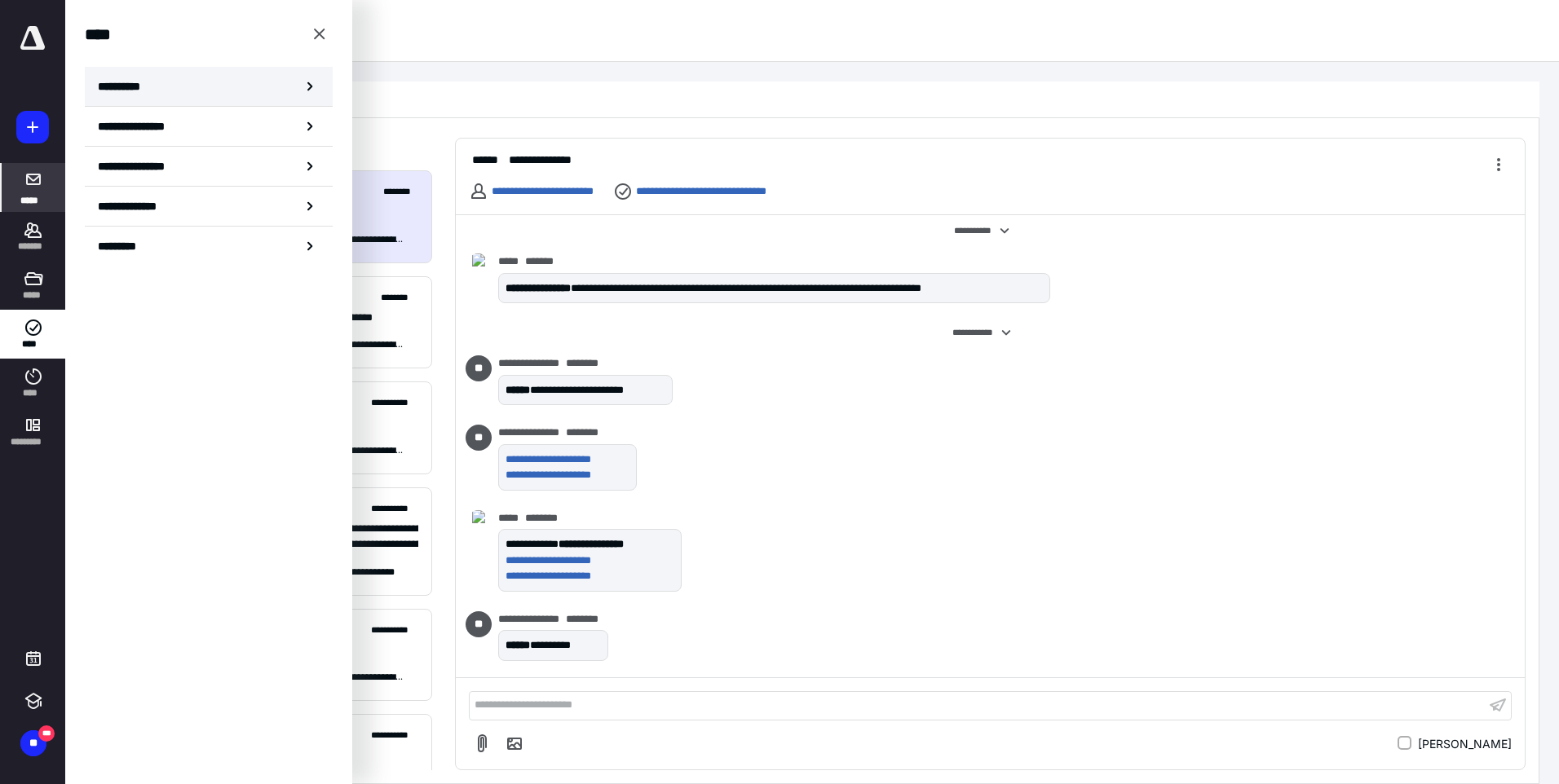 click on "**********" at bounding box center [209, 86] 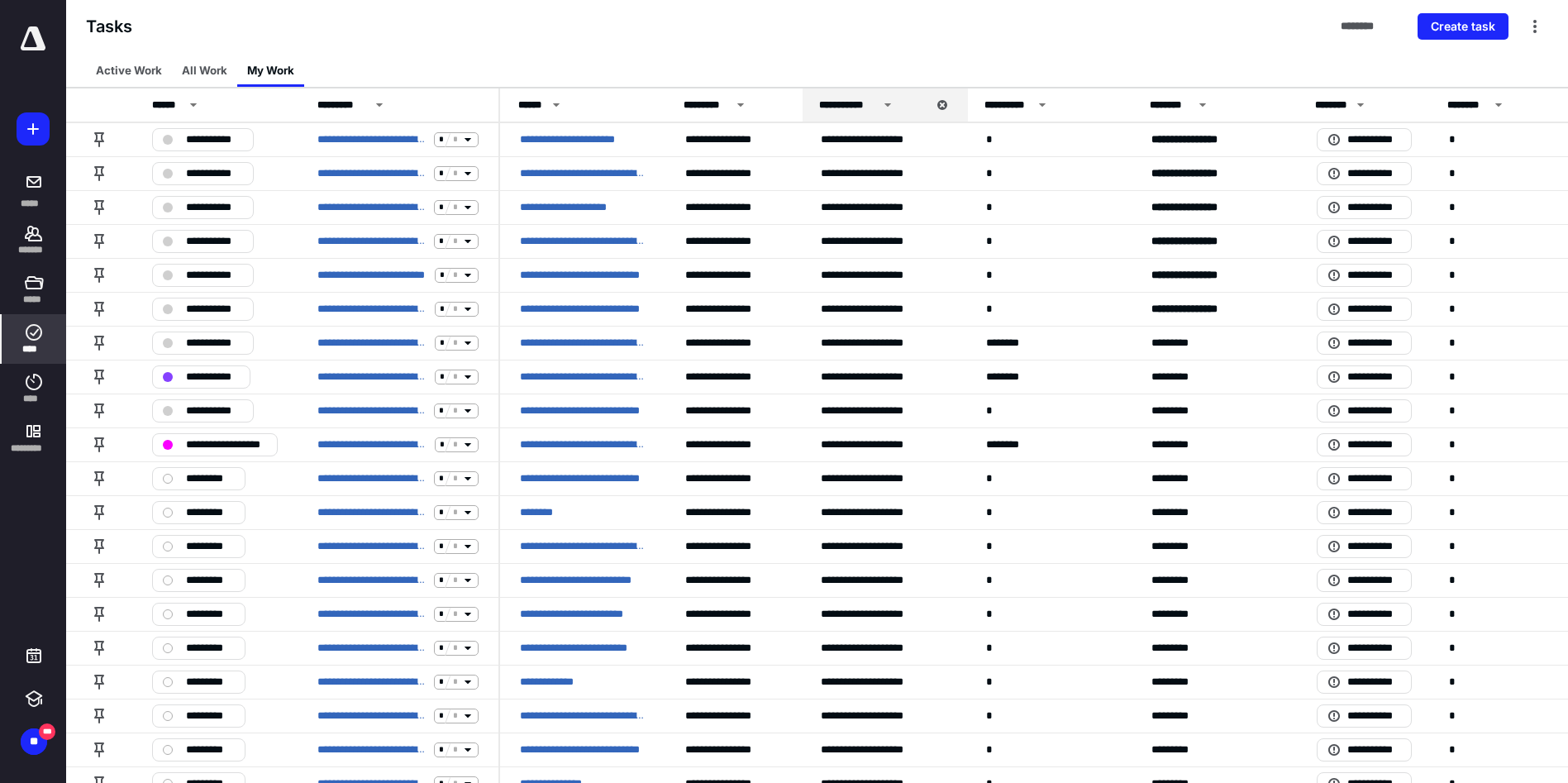 scroll, scrollTop: 915, scrollLeft: 0, axis: vertical 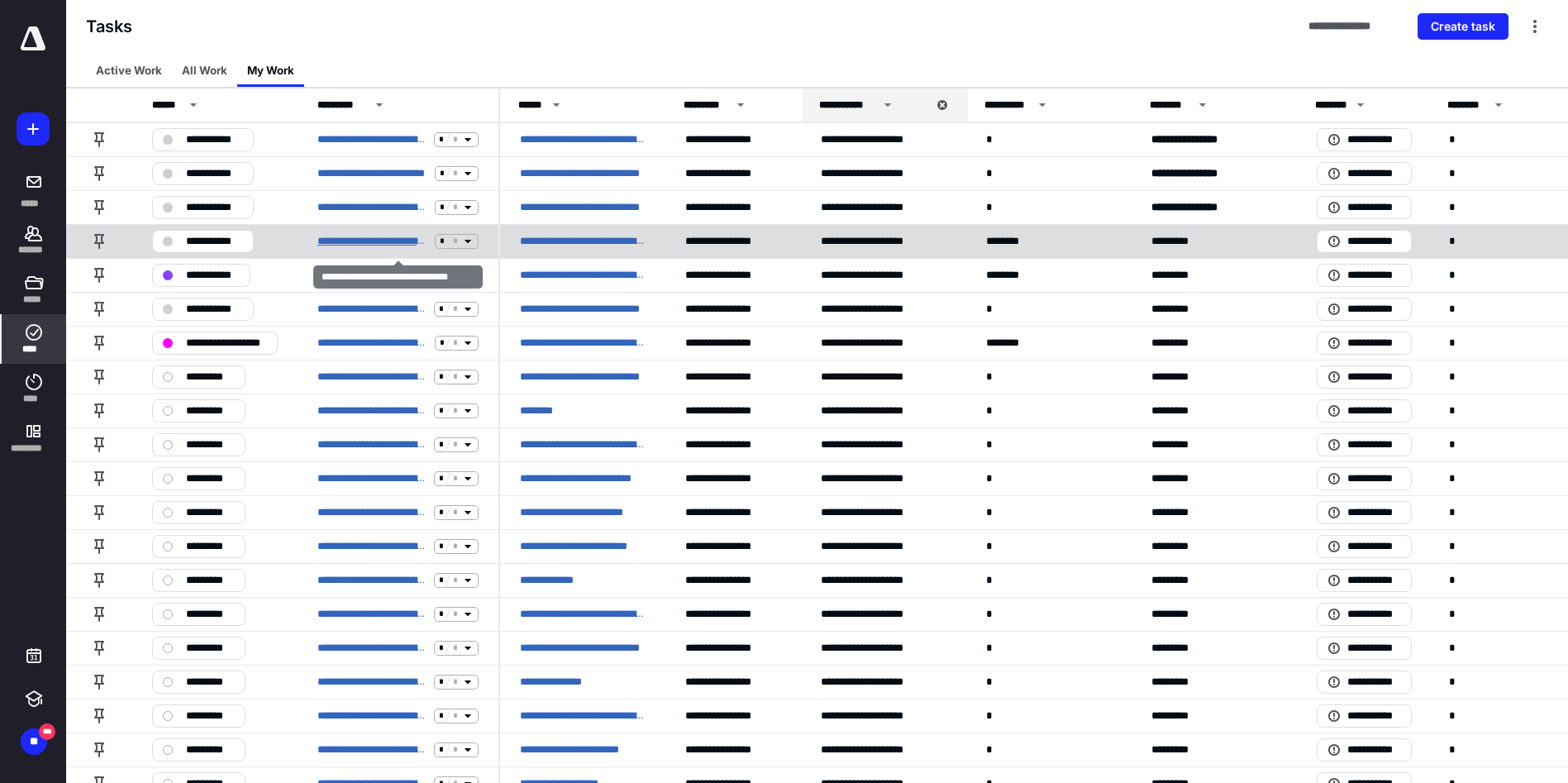 click on "**********" at bounding box center [373, 241] 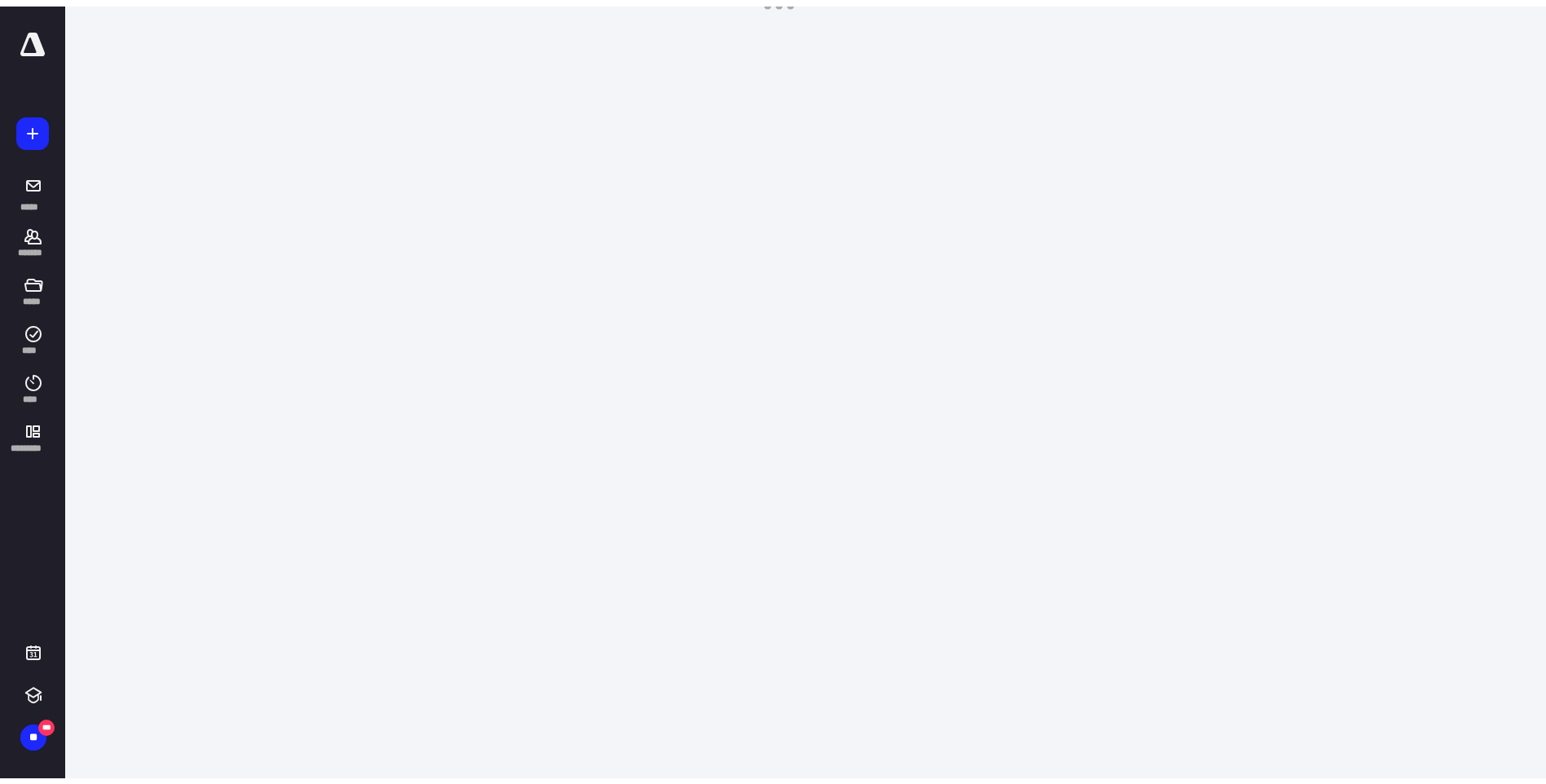 scroll, scrollTop: 0, scrollLeft: 0, axis: both 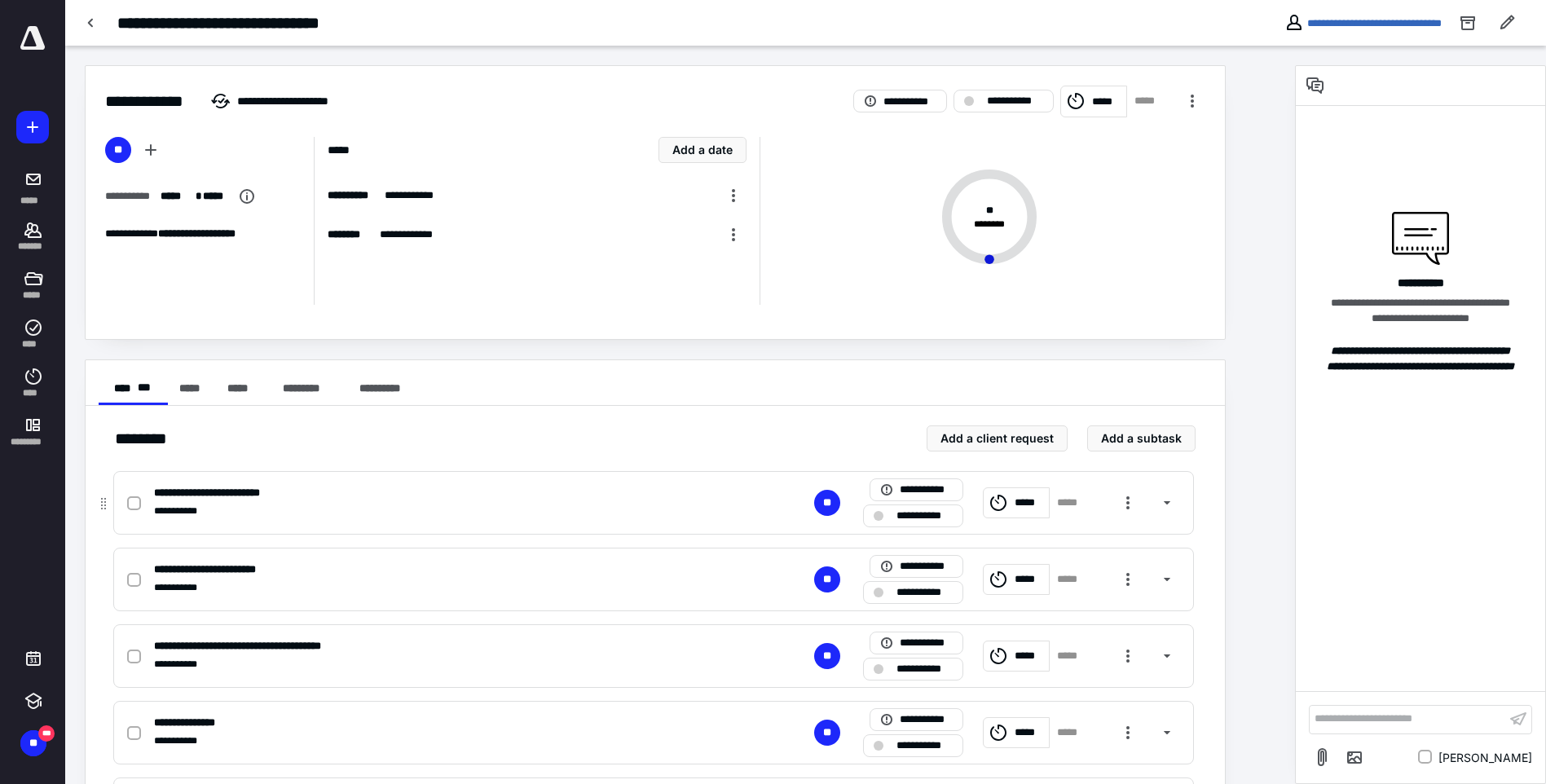 click 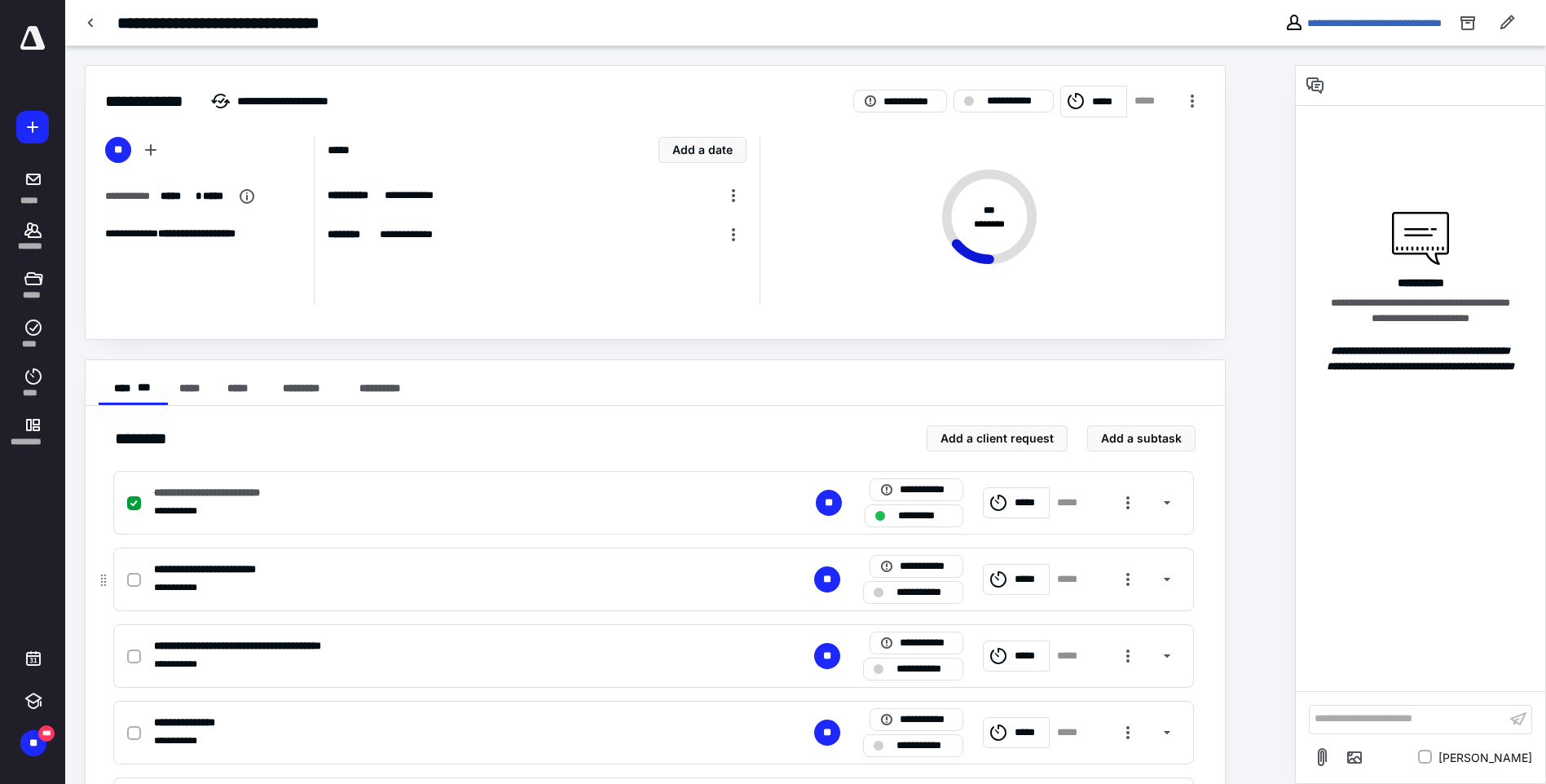 click 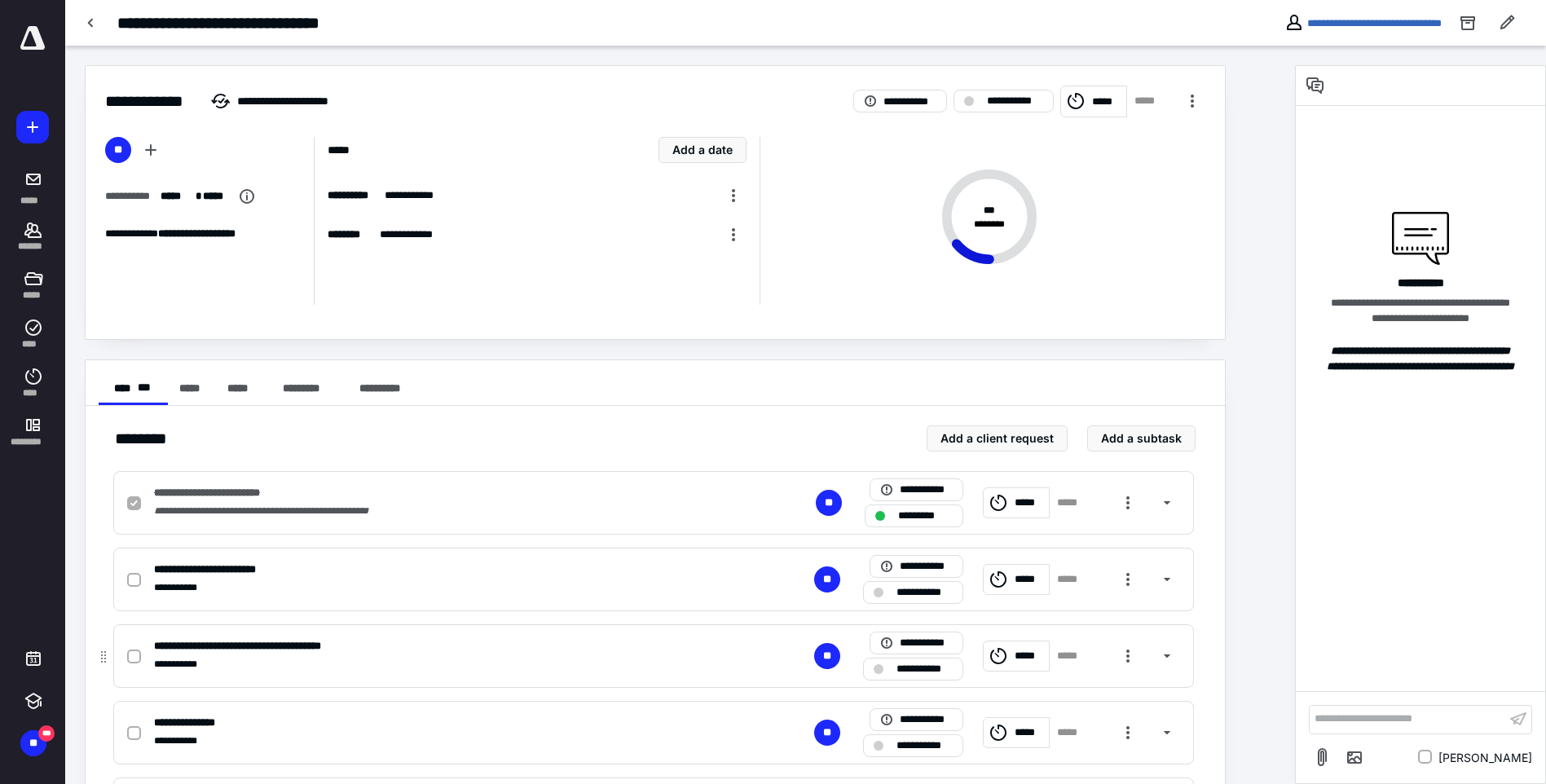 checkbox on "true" 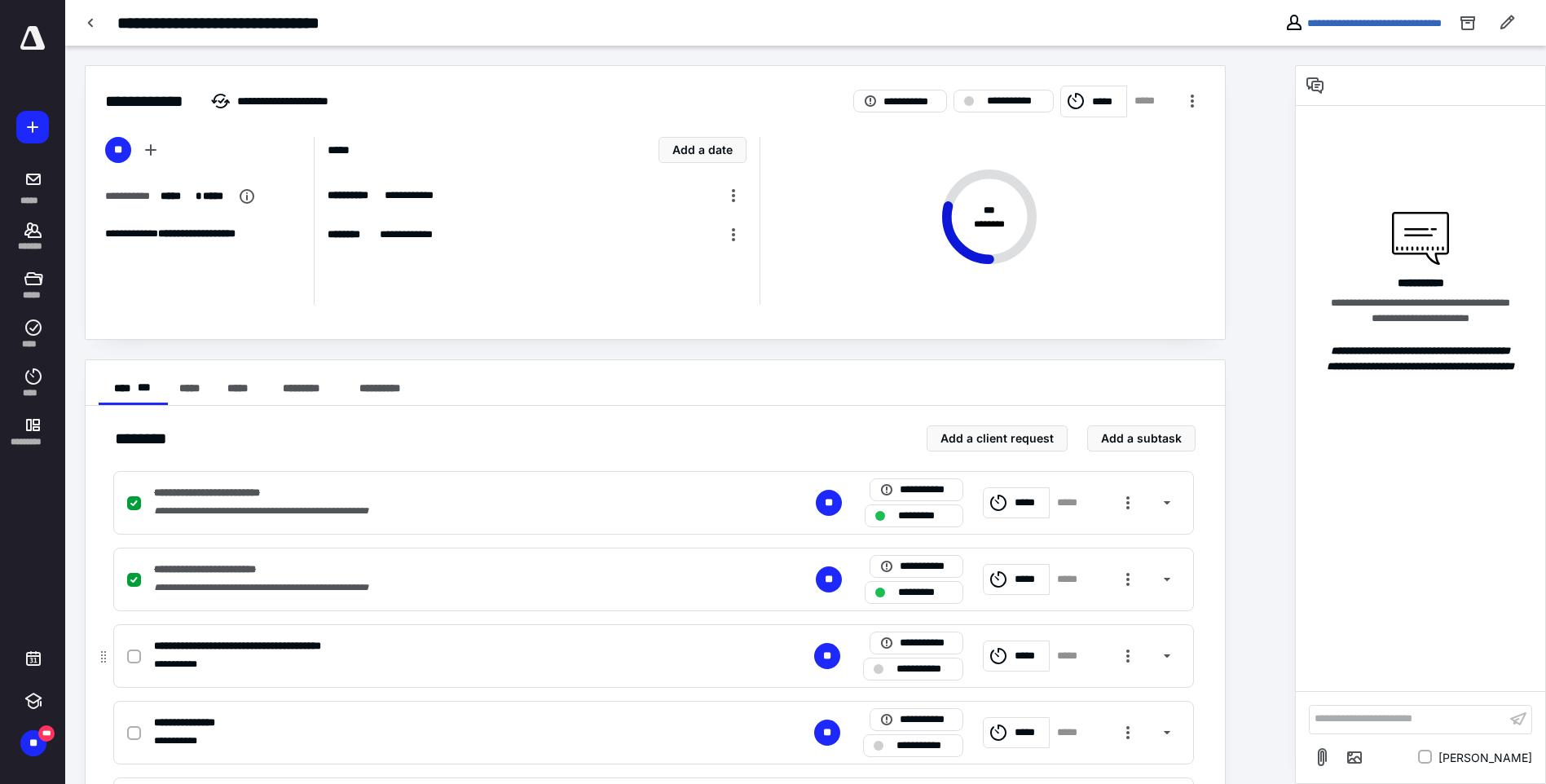 click at bounding box center (134, 657) 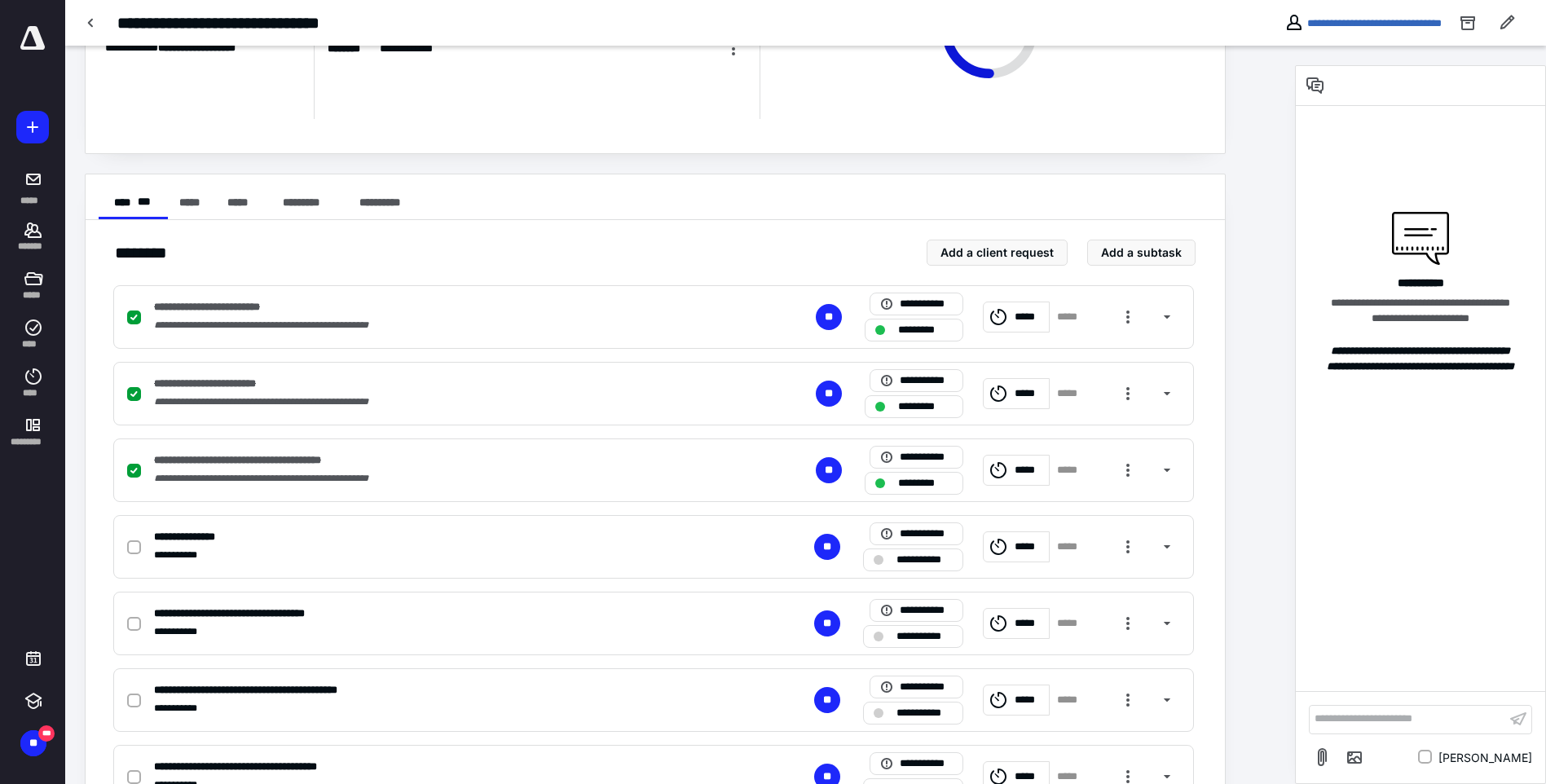 scroll, scrollTop: 200, scrollLeft: 0, axis: vertical 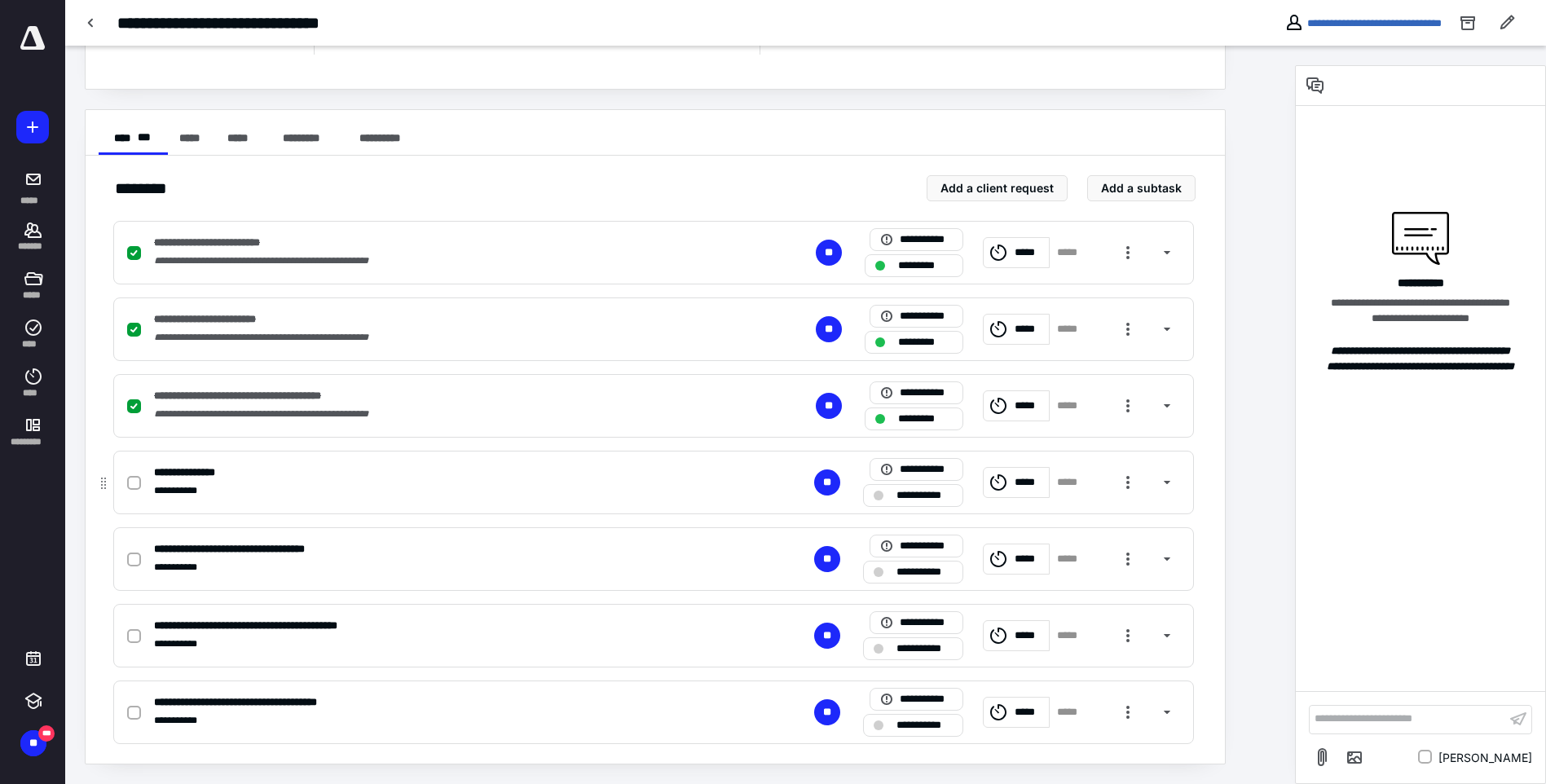 click on "**********" at bounding box center (654, 482) 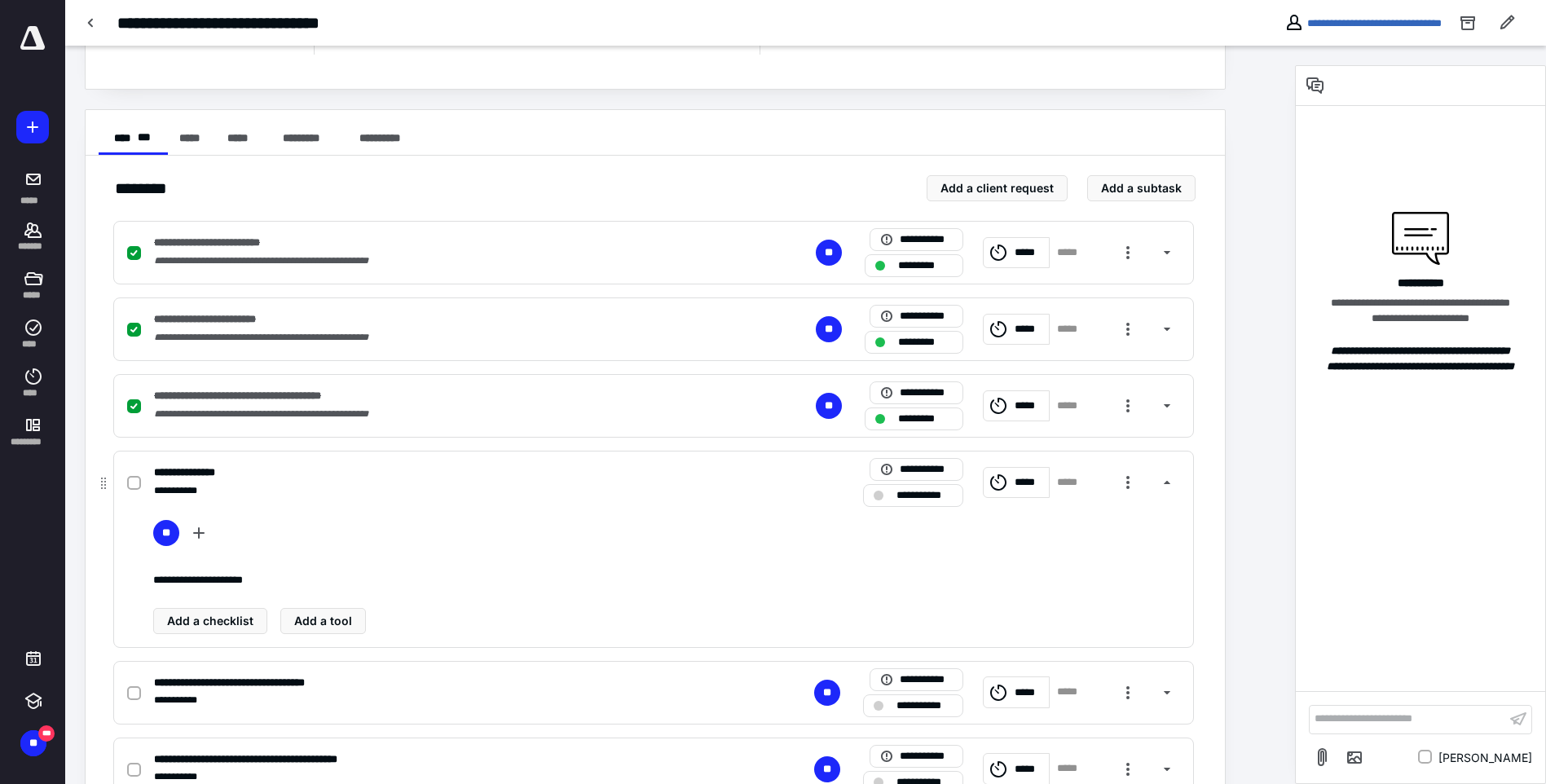 click 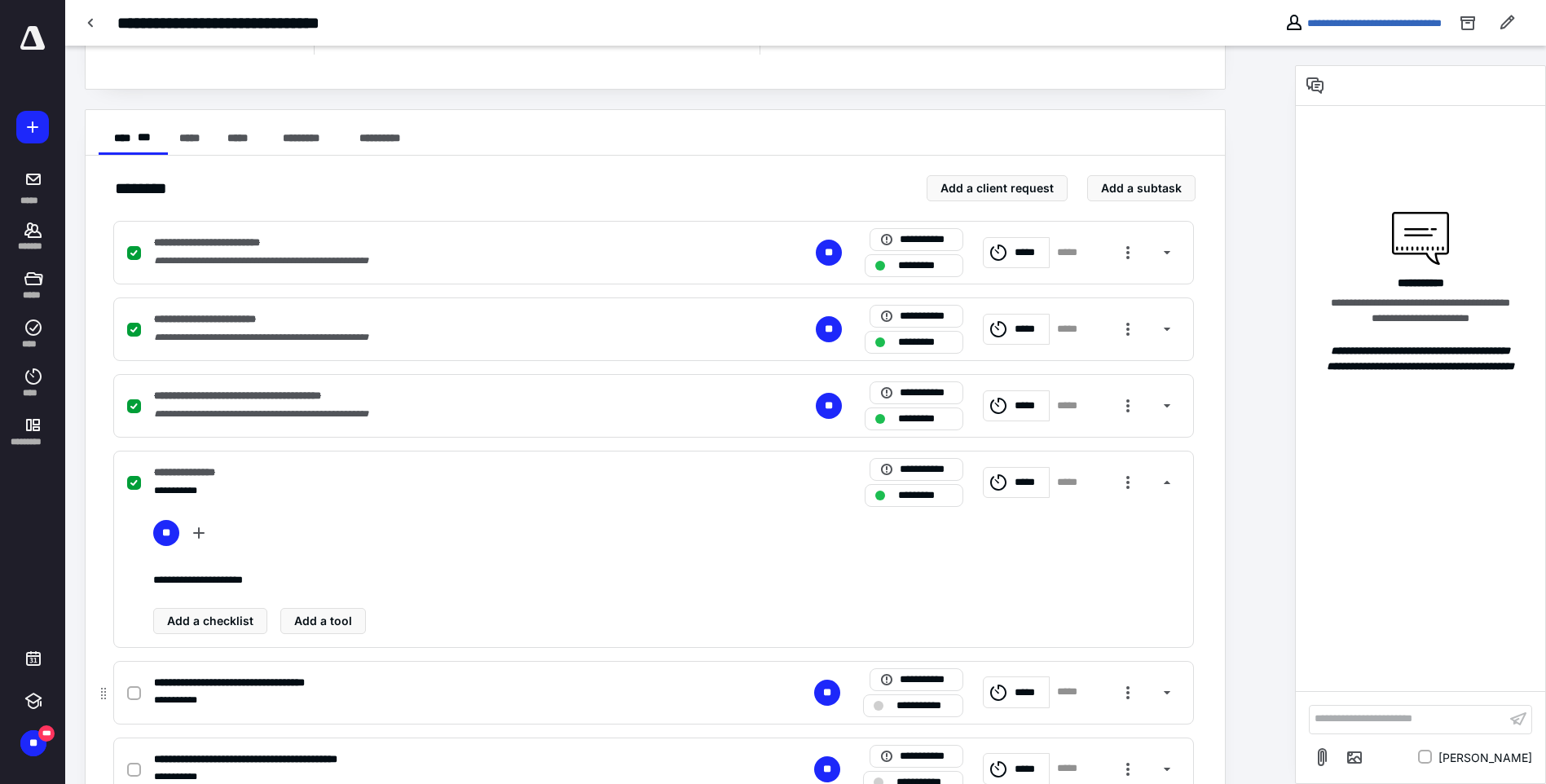 click 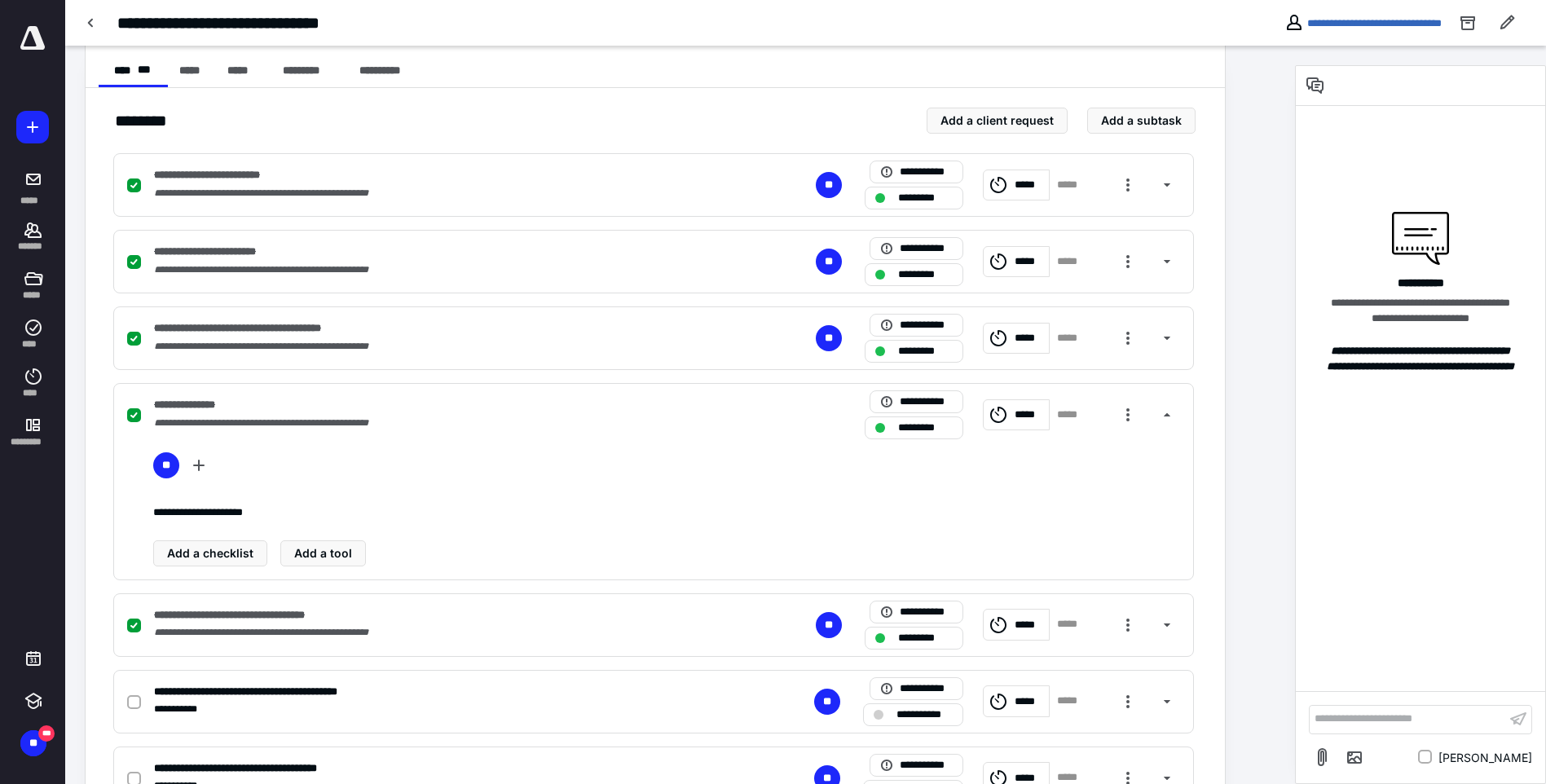 scroll, scrollTop: 384, scrollLeft: 0, axis: vertical 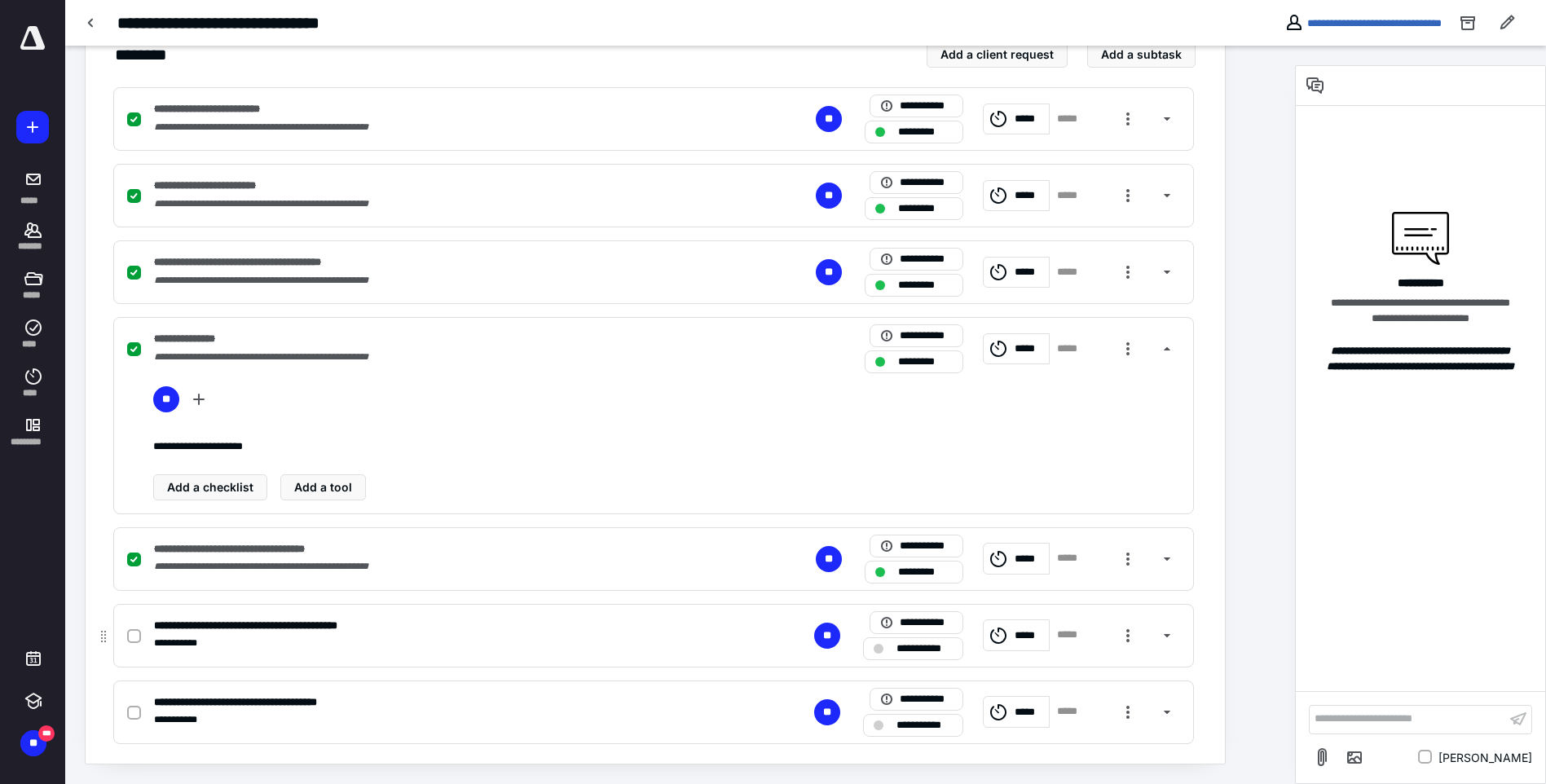 click at bounding box center [134, 636] 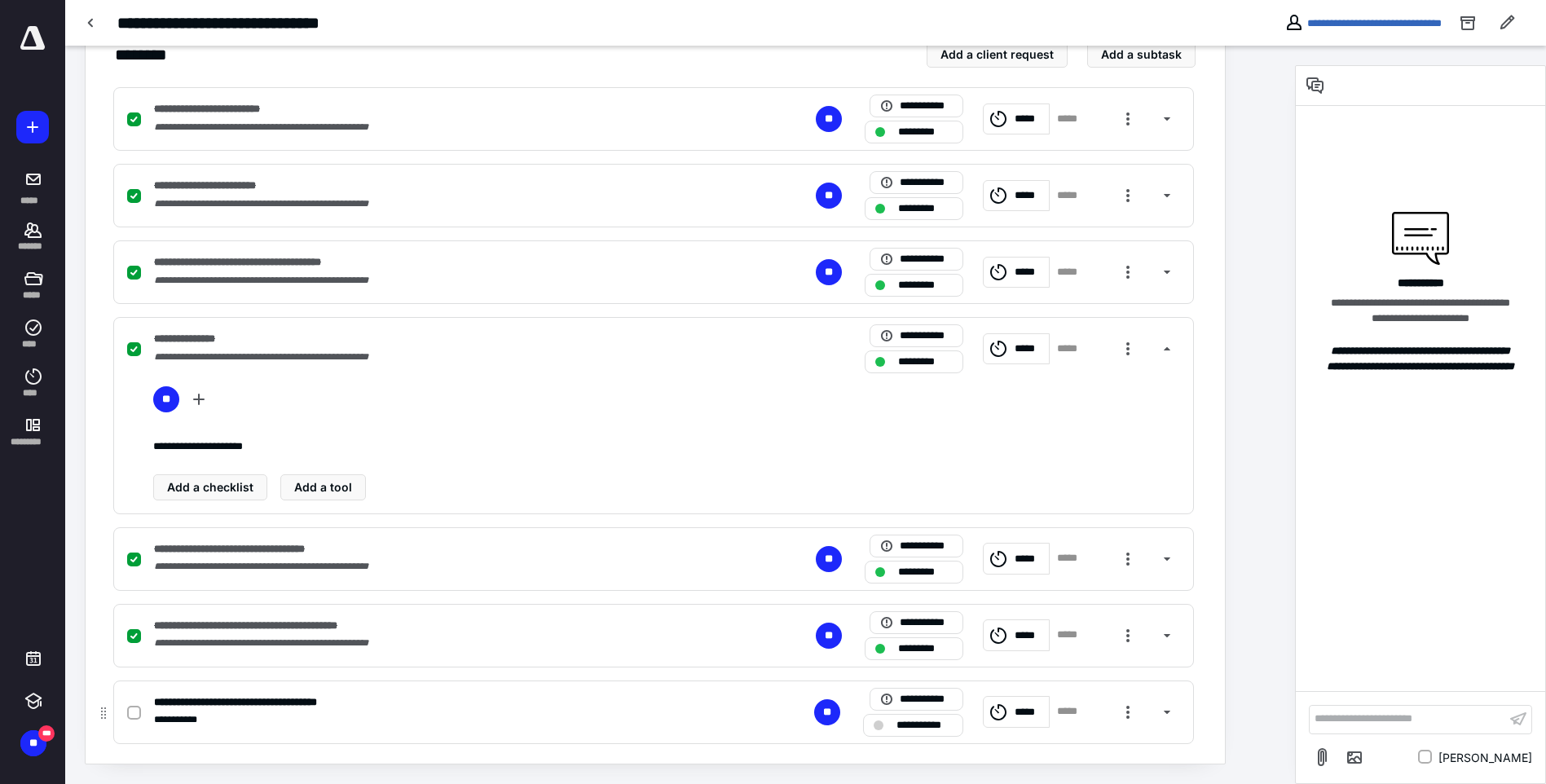 click 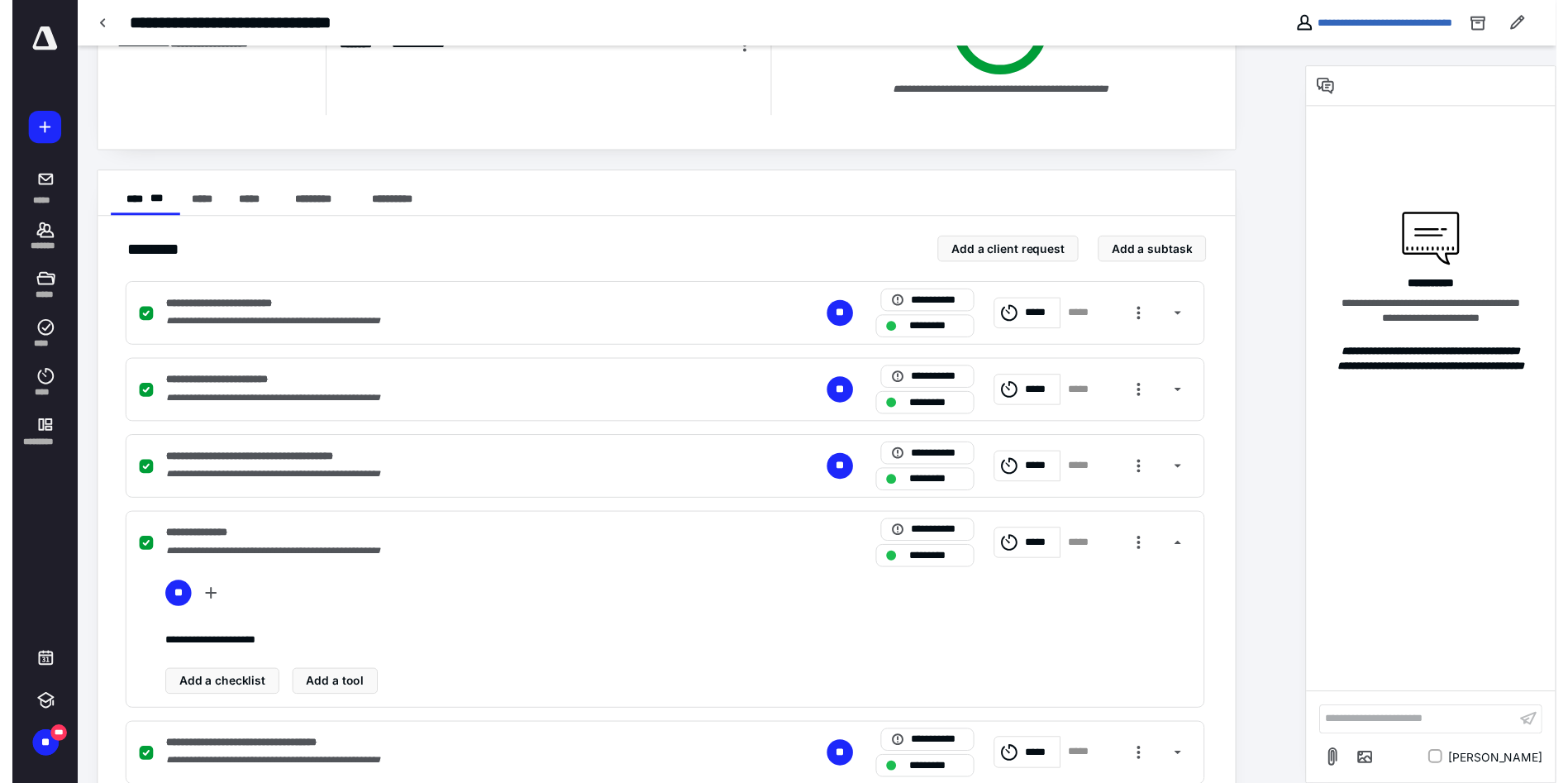 scroll, scrollTop: 0, scrollLeft: 0, axis: both 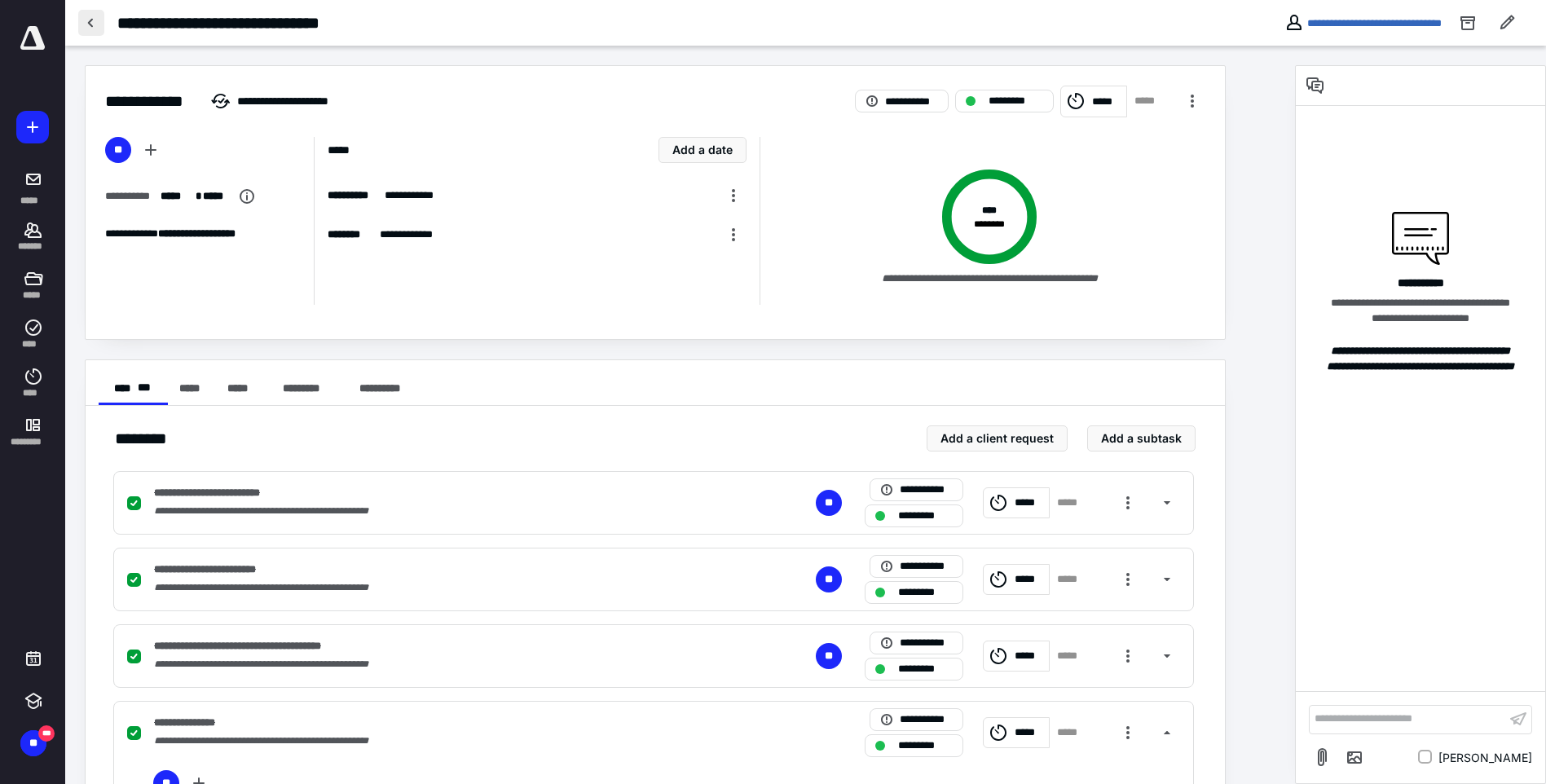 click at bounding box center (91, 23) 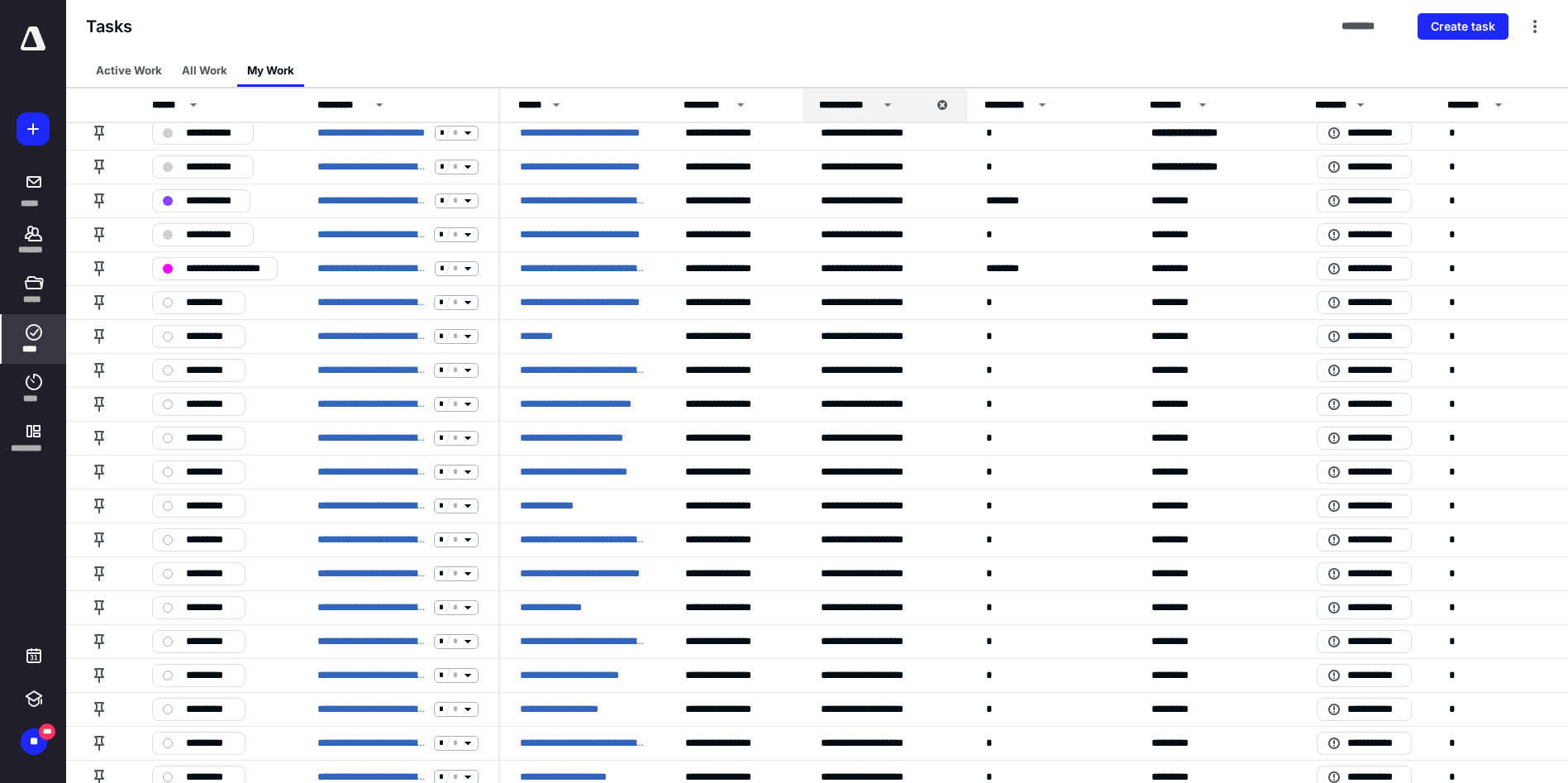 scroll, scrollTop: 953, scrollLeft: 0, axis: vertical 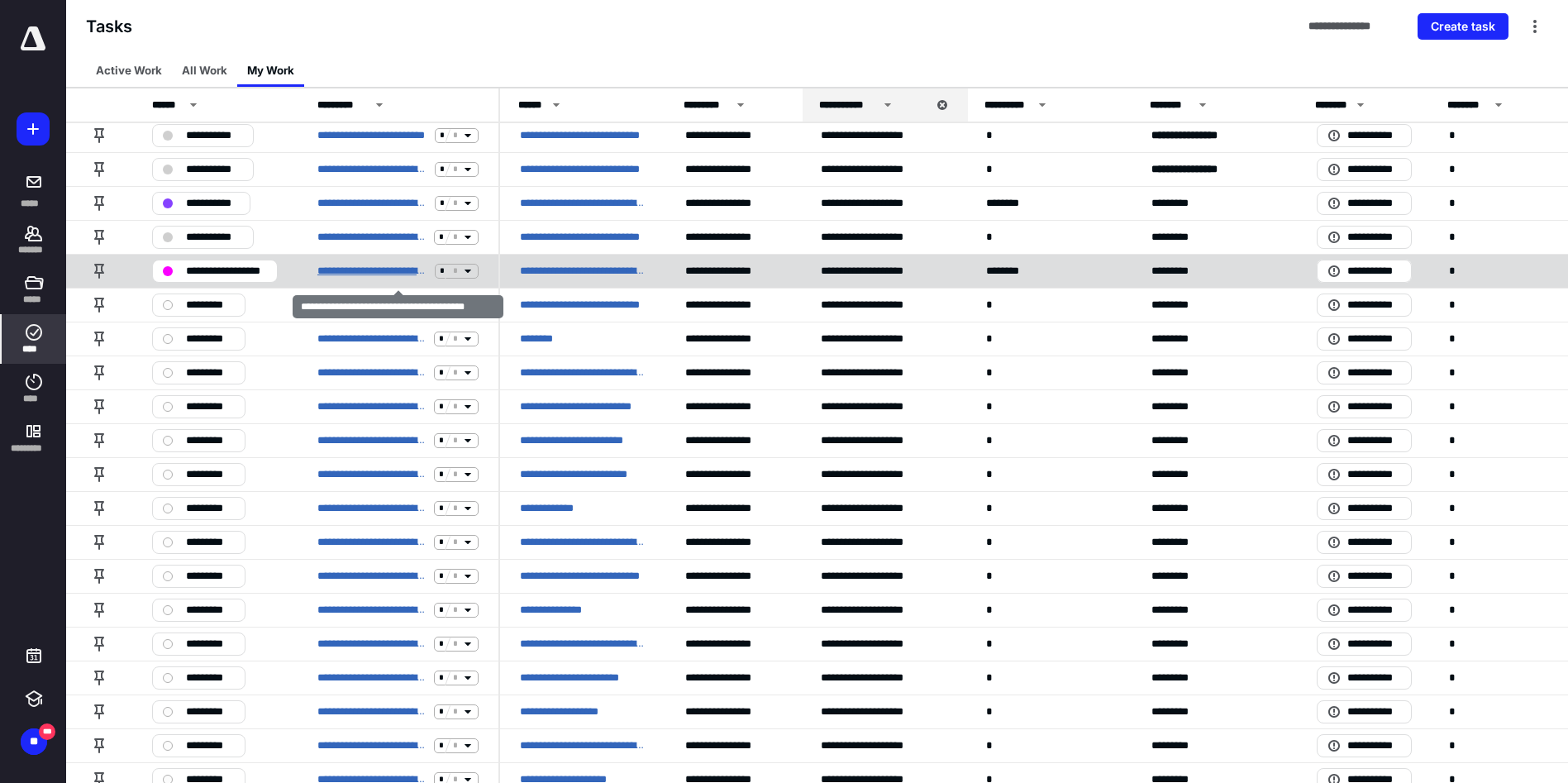 click on "**********" at bounding box center [373, 271] 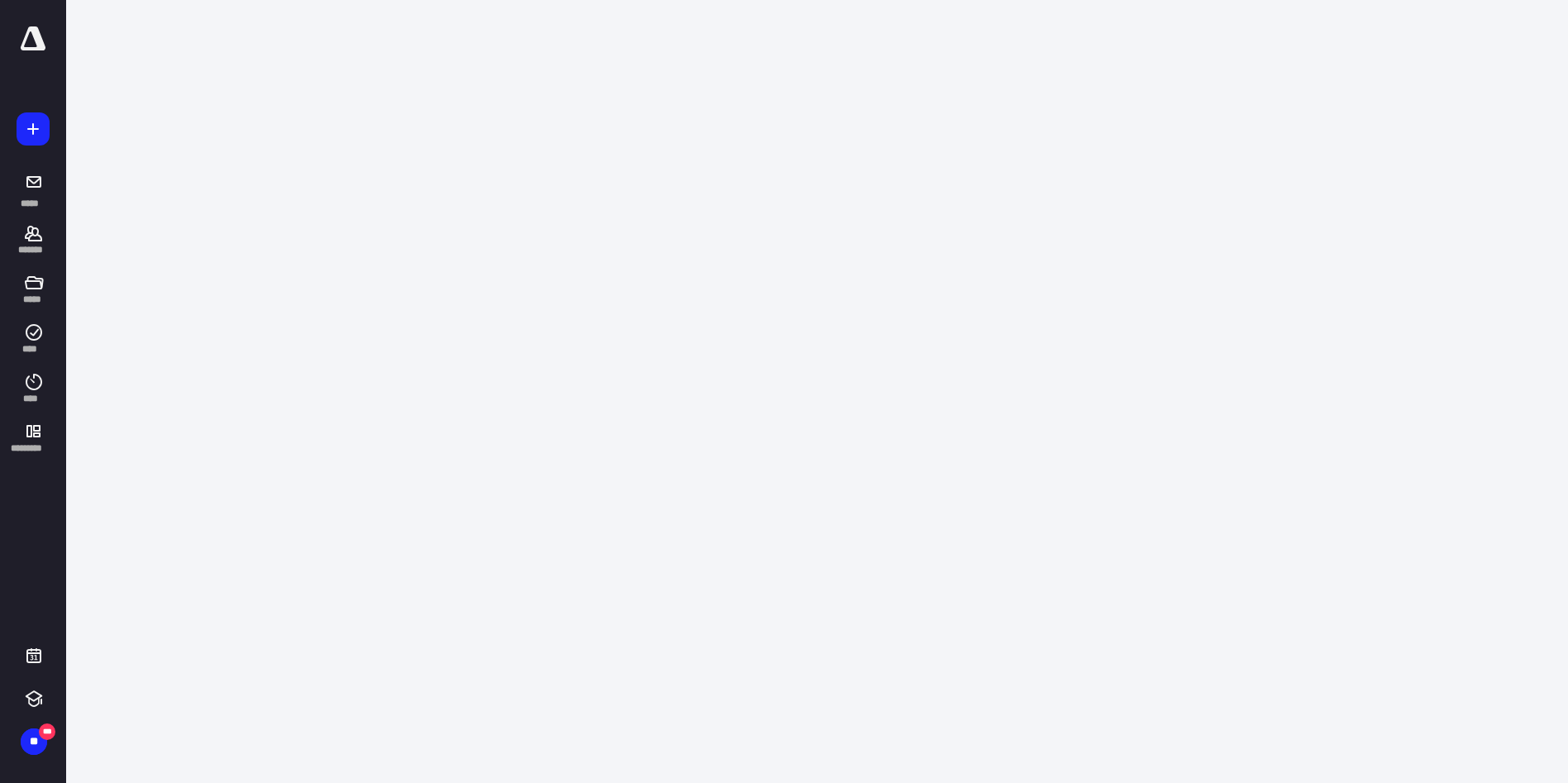 scroll, scrollTop: 0, scrollLeft: 0, axis: both 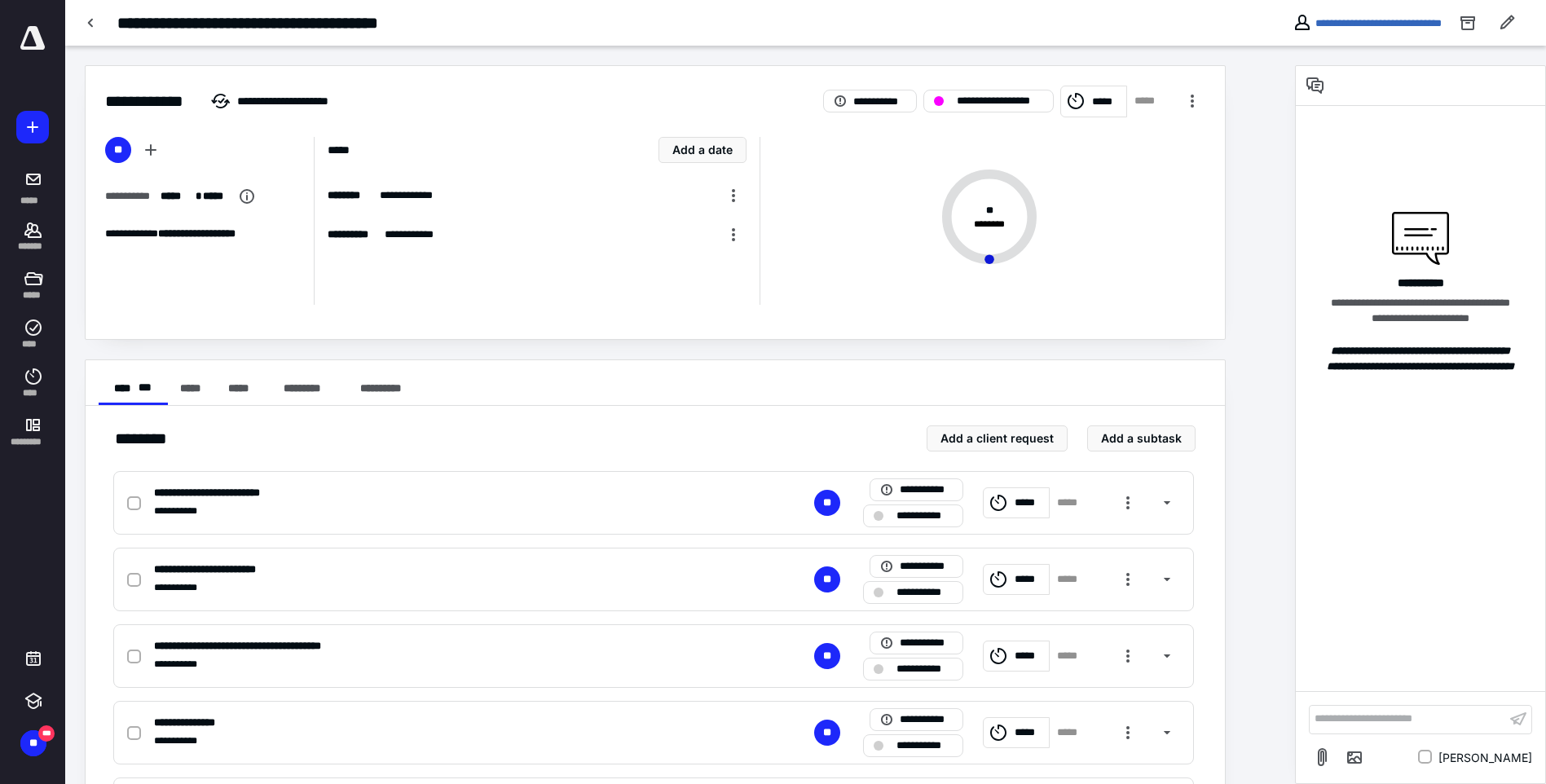 type 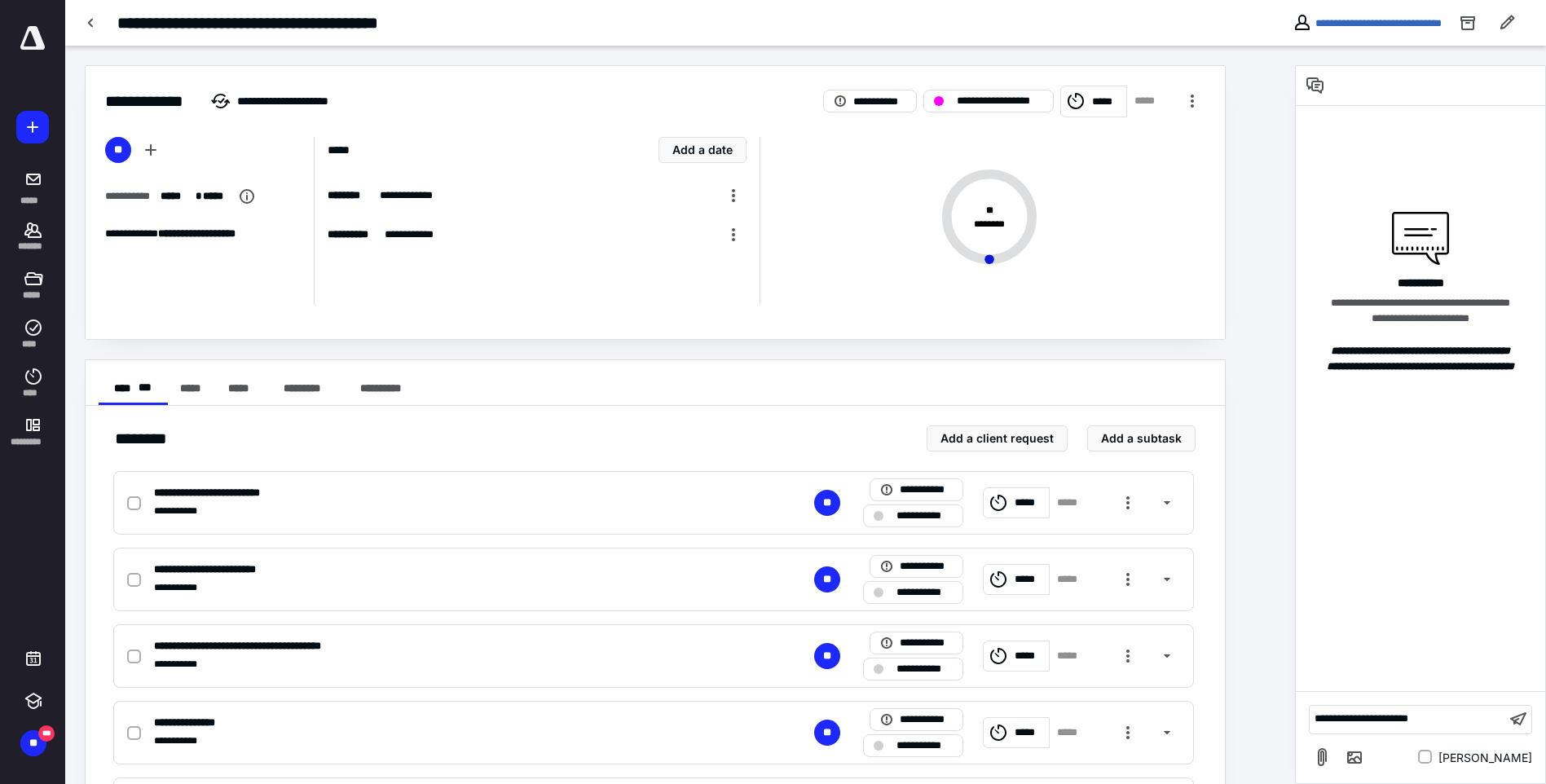 click on "**********" at bounding box center [1407, 719] 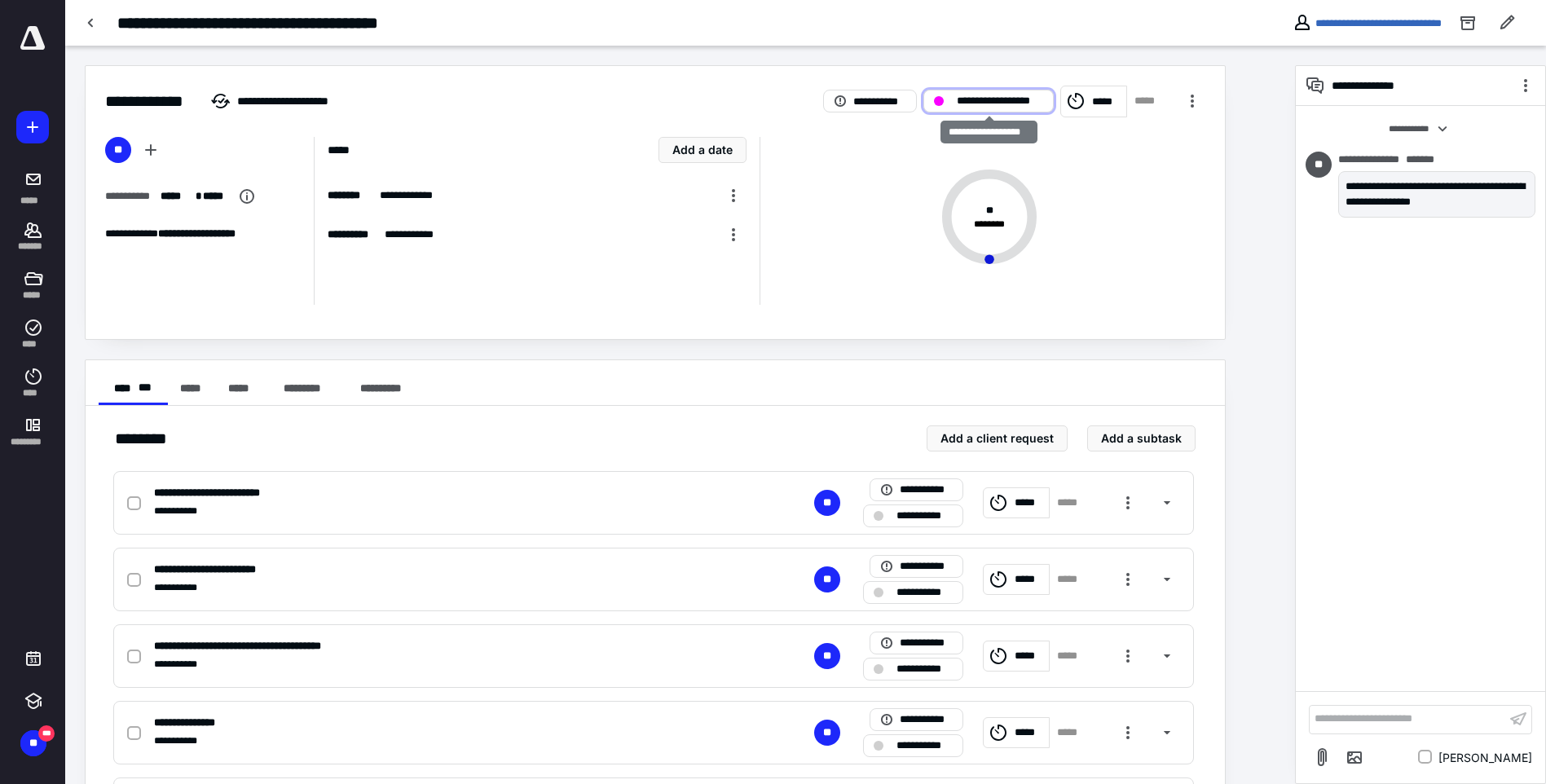 click on "**********" at bounding box center [988, 101] 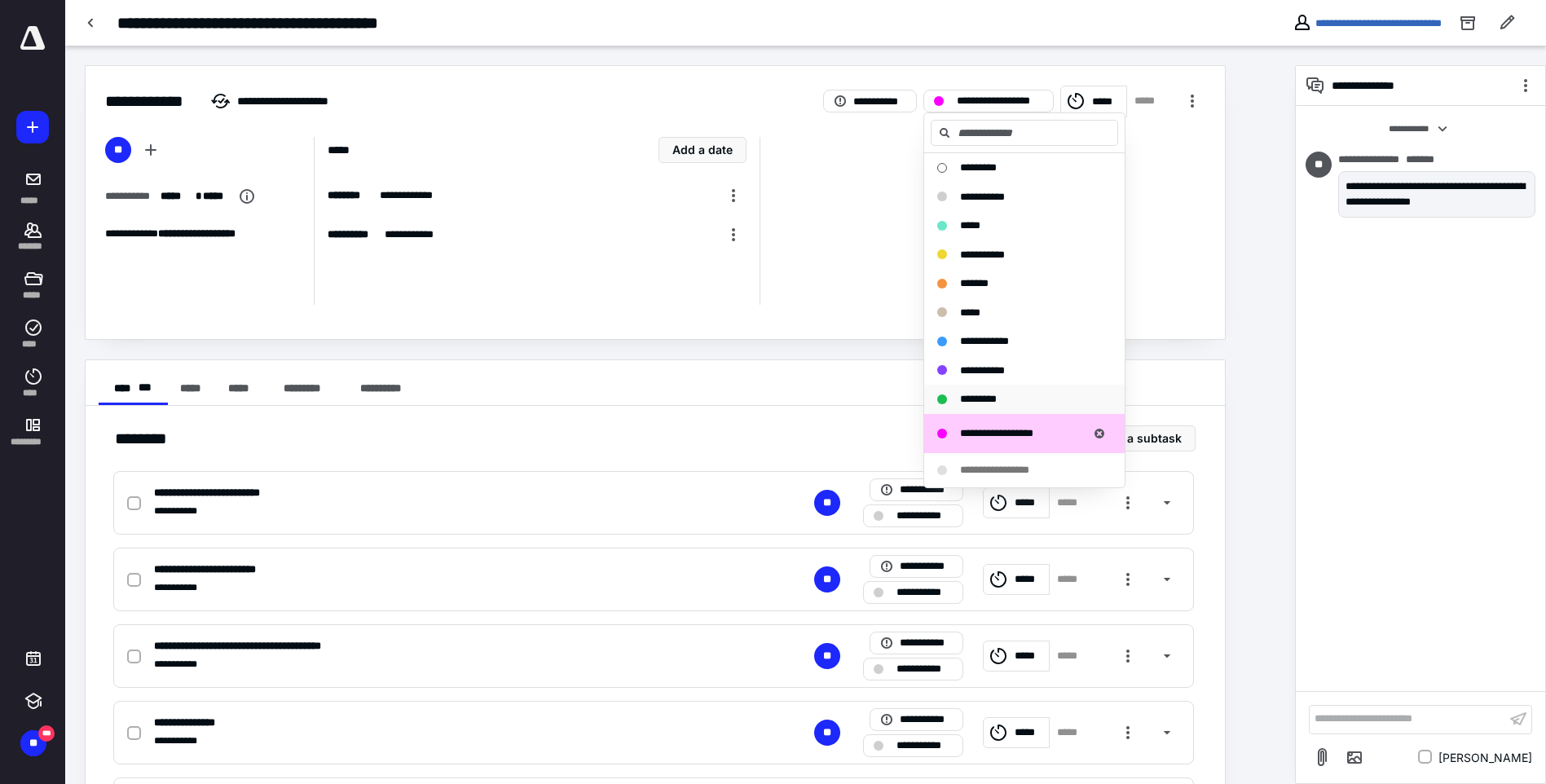click on "*********" at bounding box center (978, 399) 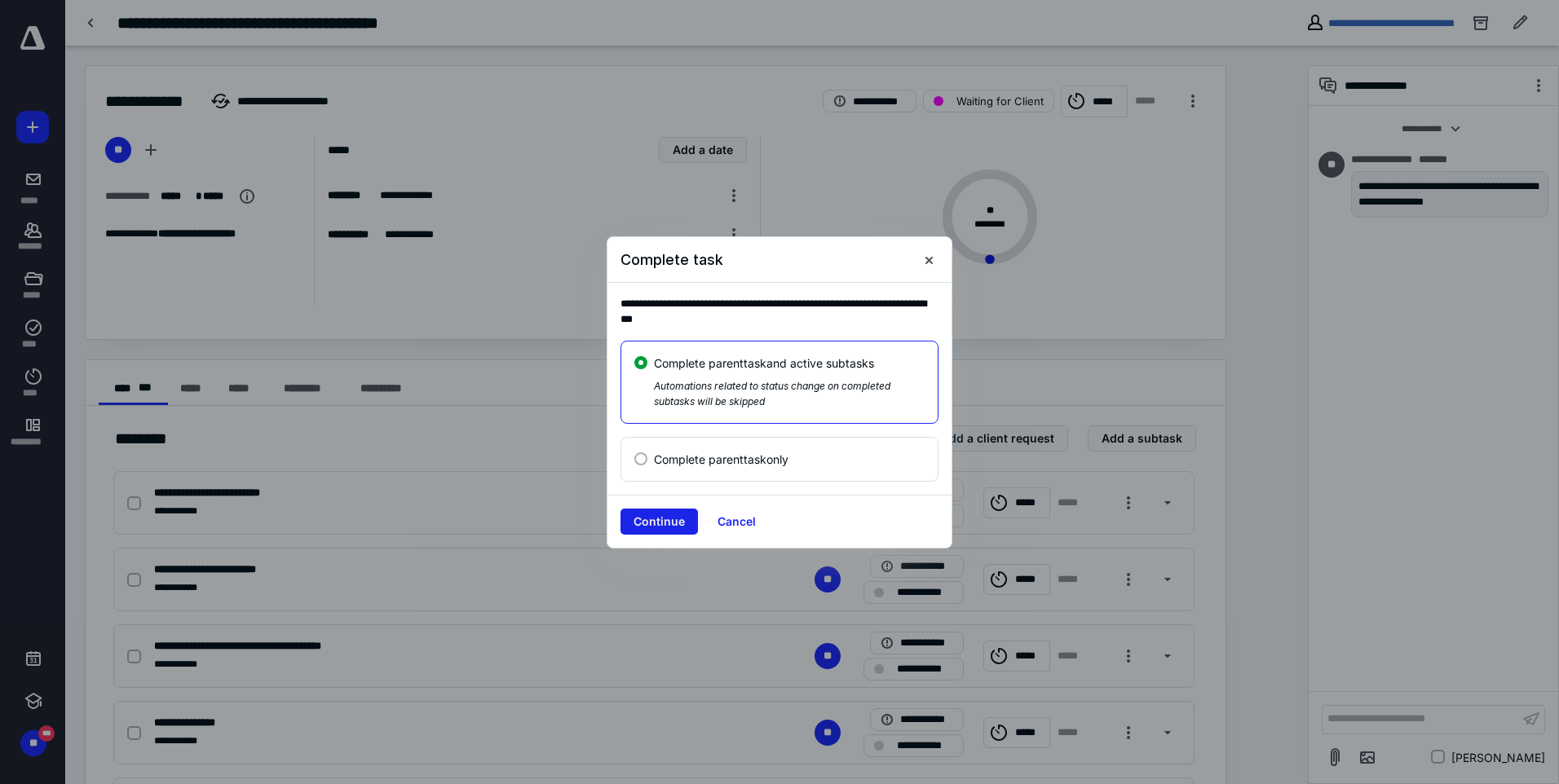 click on "Continue" at bounding box center (659, 522) 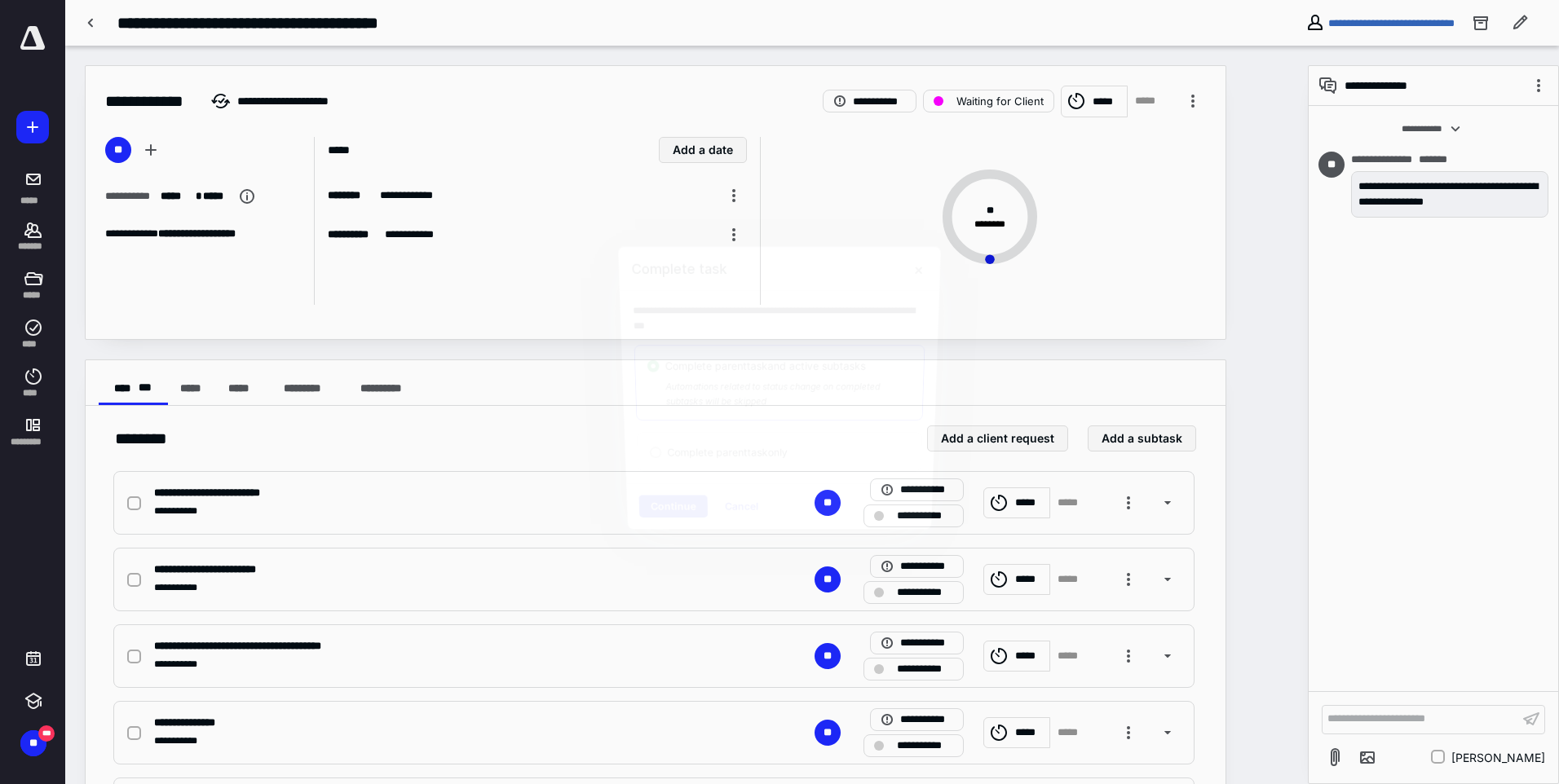 checkbox on "true" 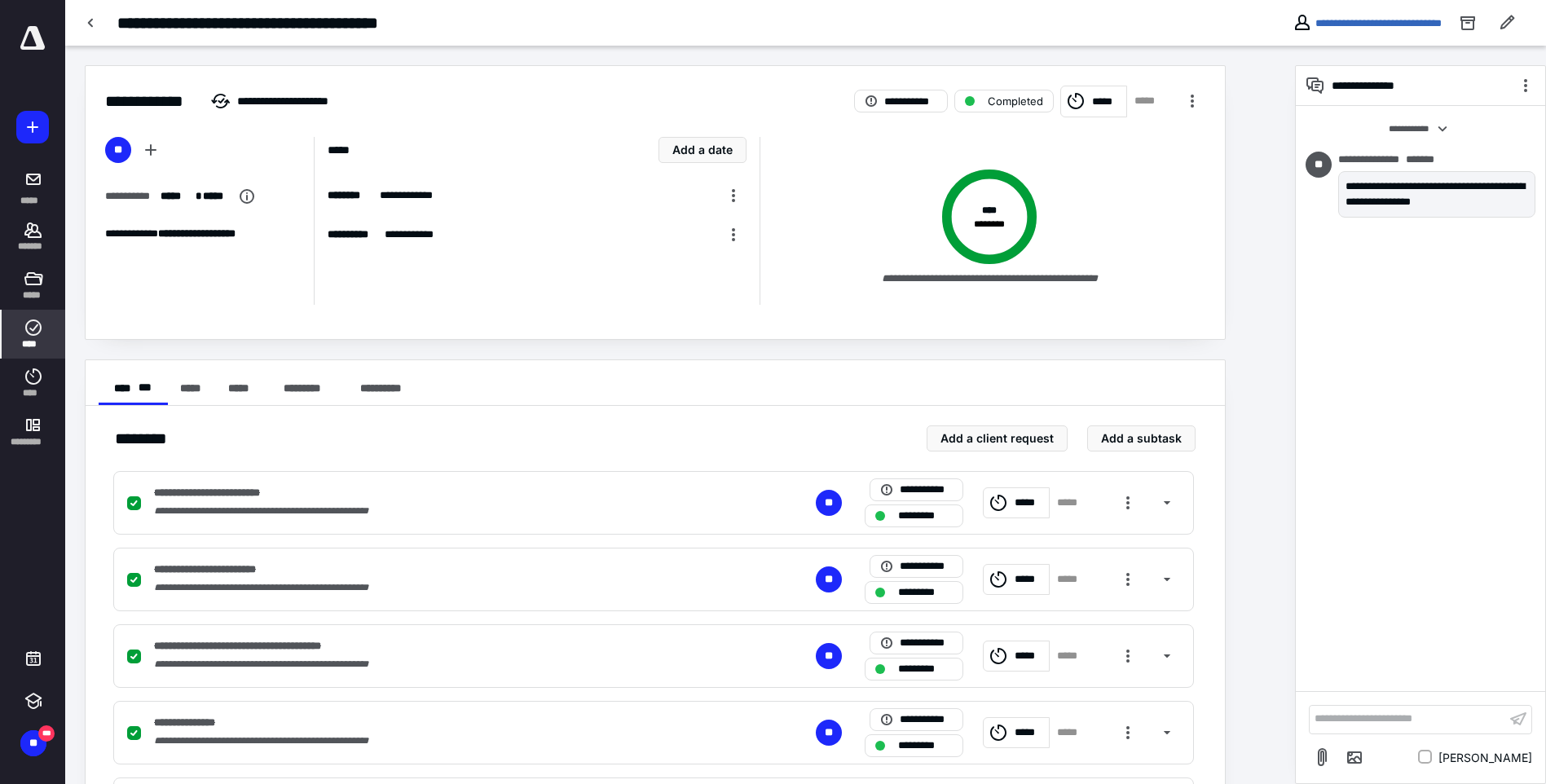 click 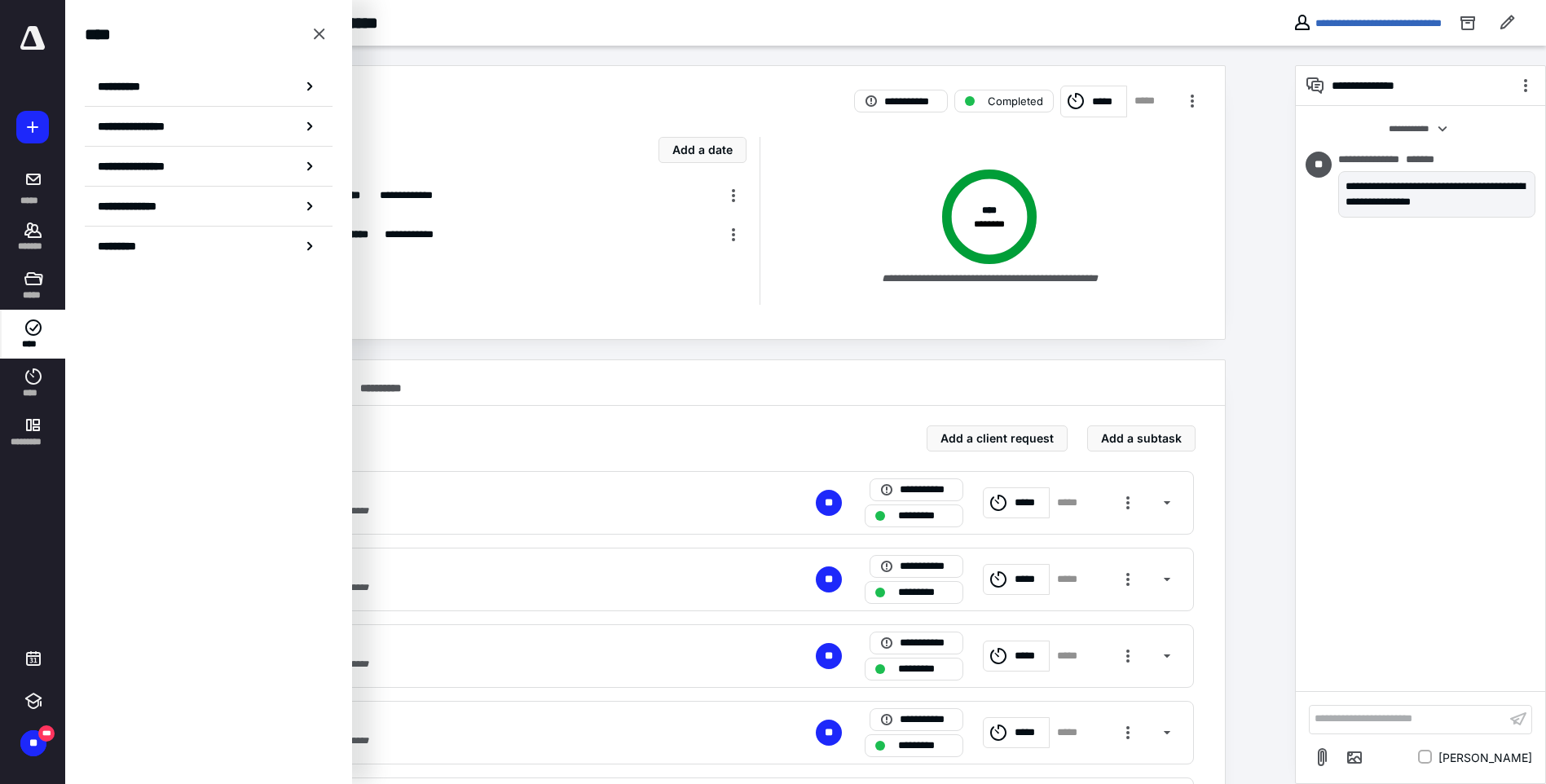 click 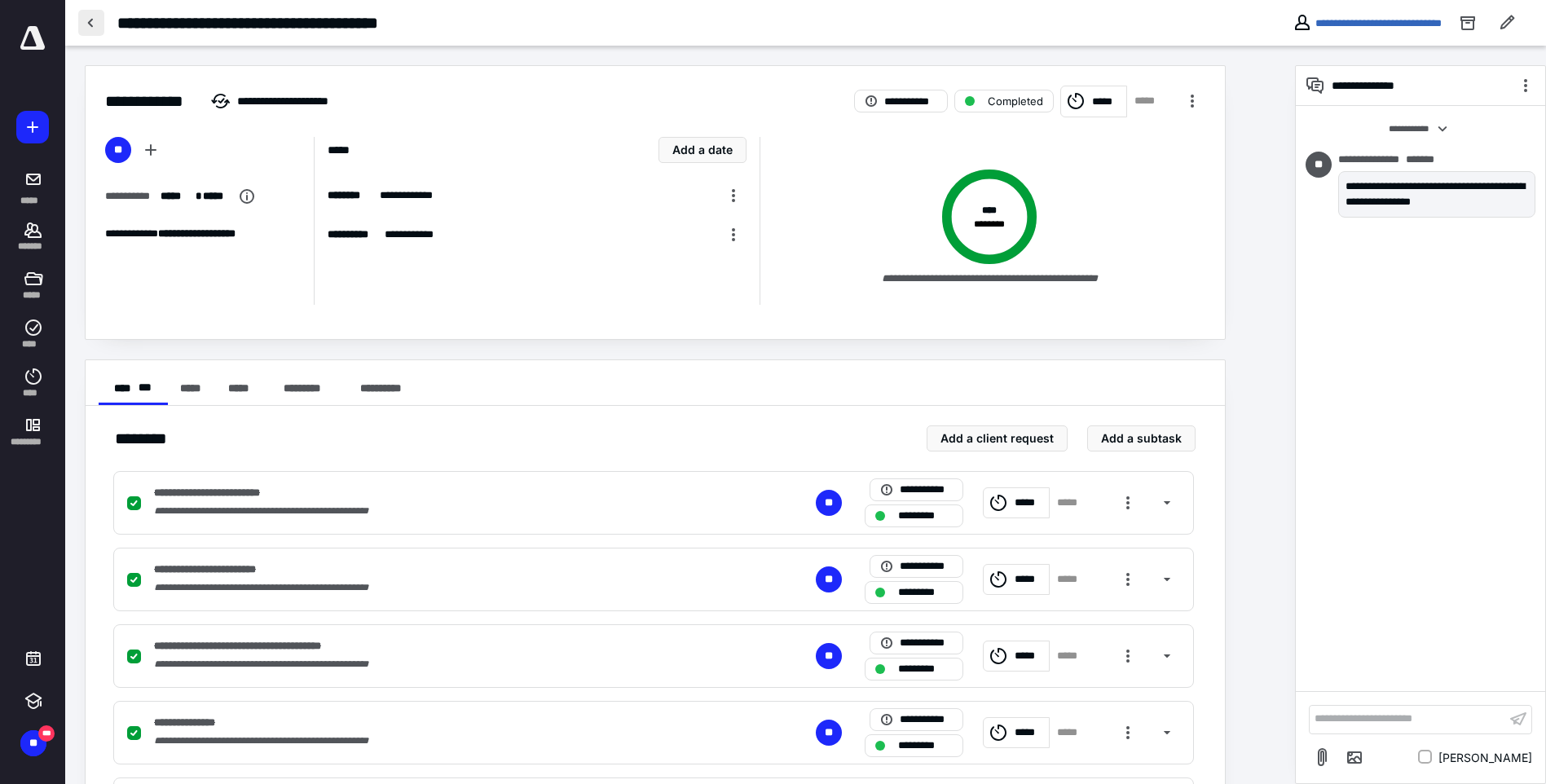 click at bounding box center [91, 23] 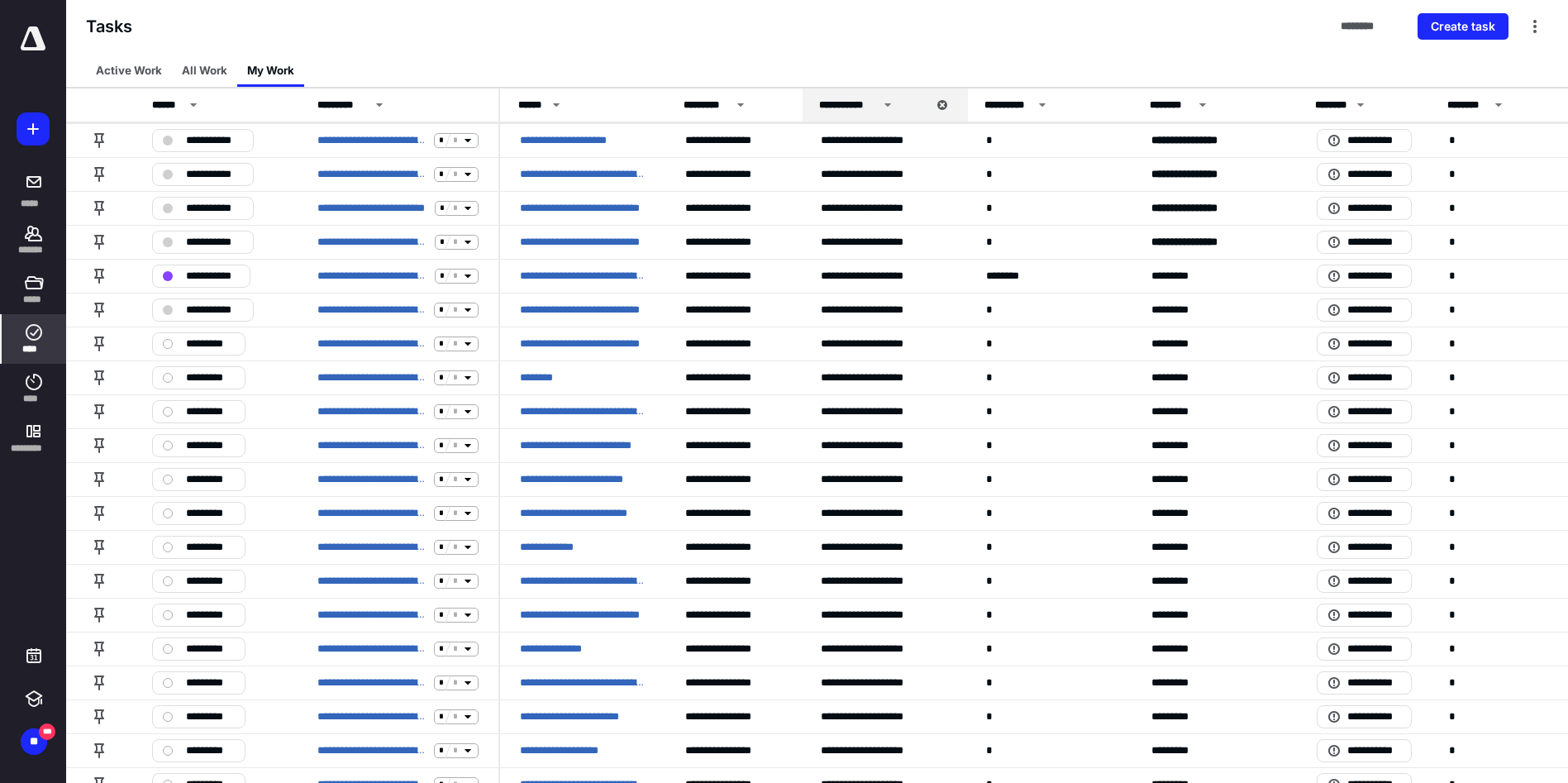 scroll, scrollTop: 977, scrollLeft: 0, axis: vertical 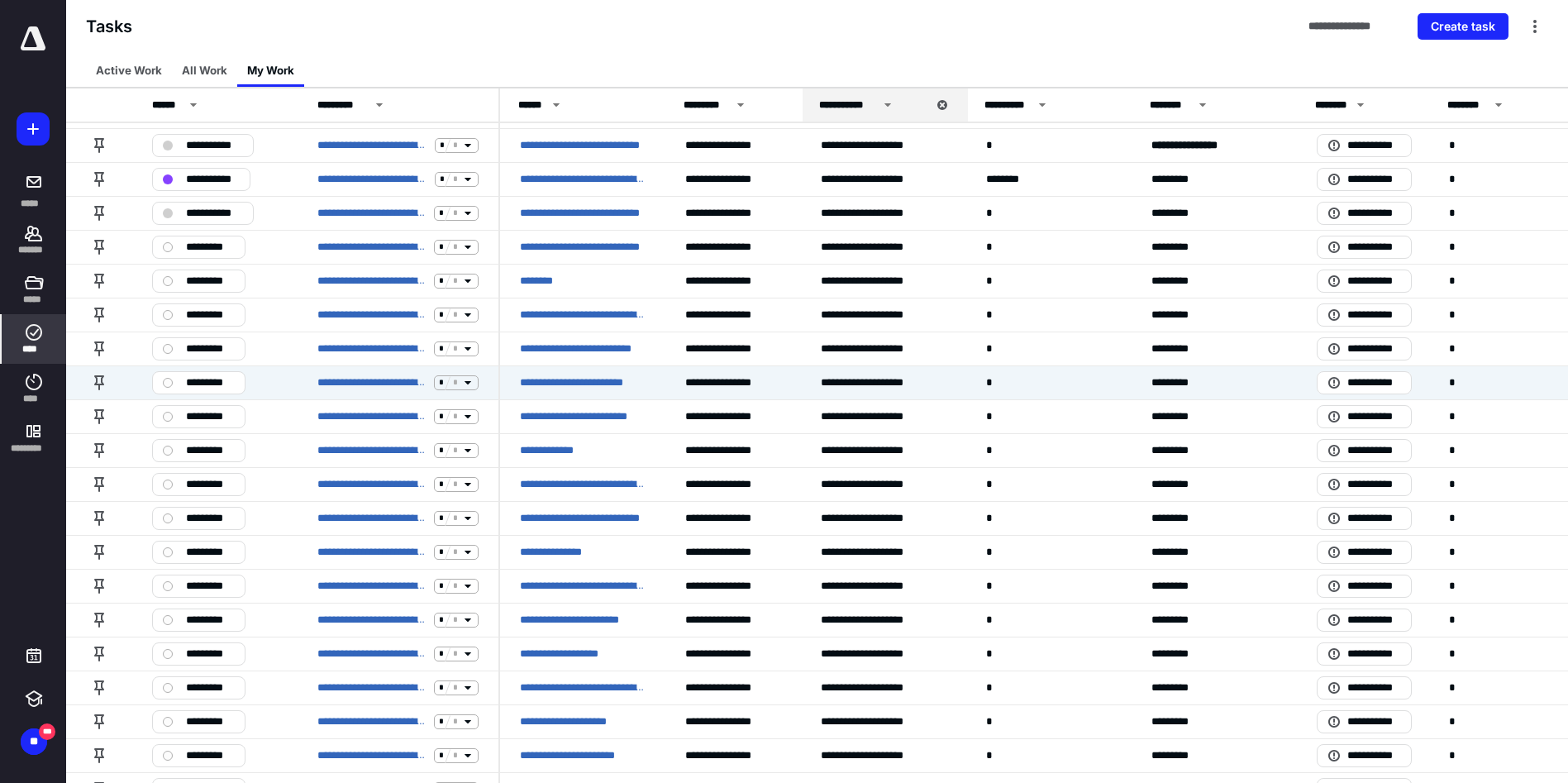 drag, startPoint x: 1553, startPoint y: 390, endPoint x: 1570, endPoint y: 396, distance: 18.027756 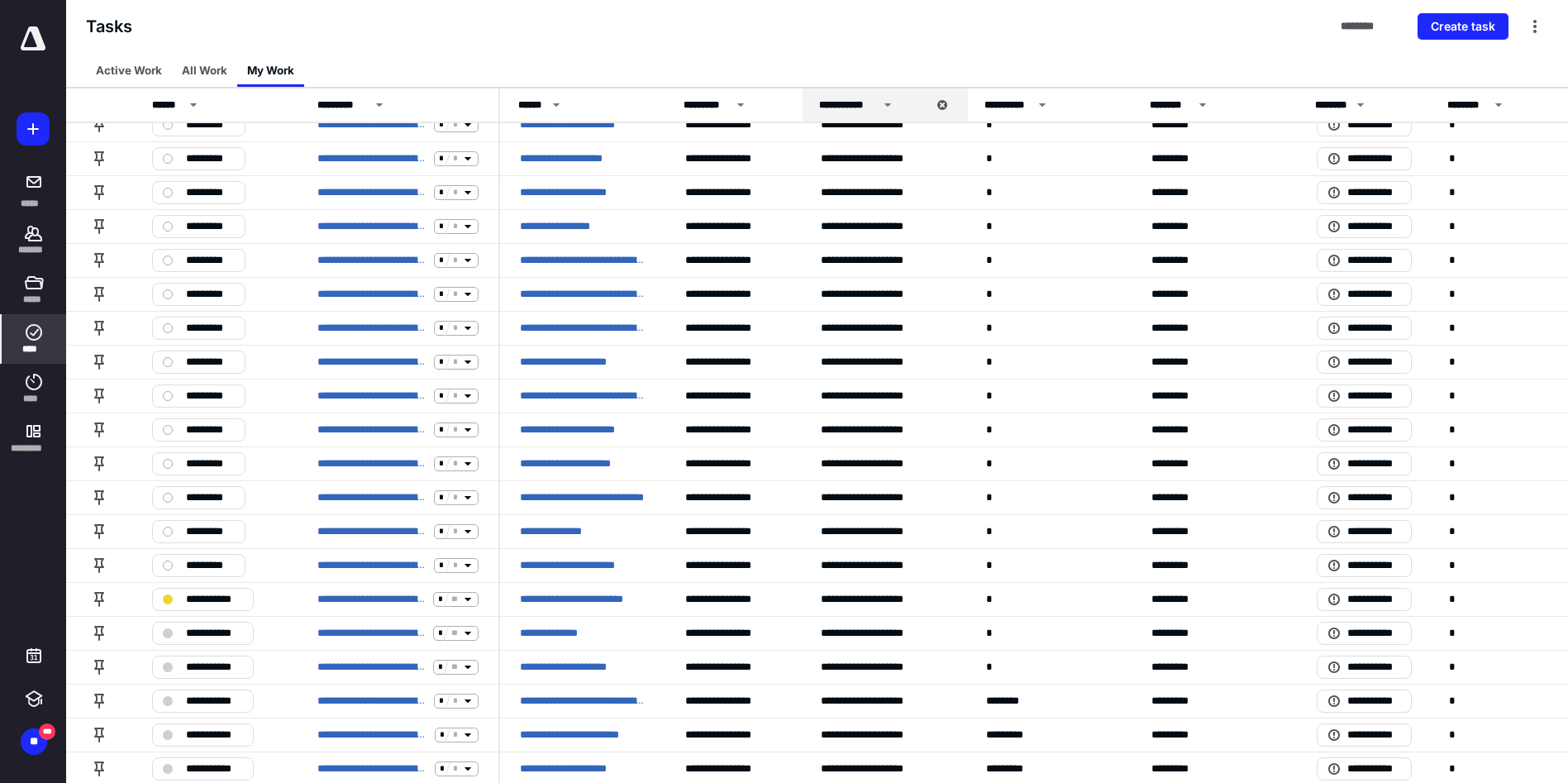 scroll, scrollTop: 1936, scrollLeft: 0, axis: vertical 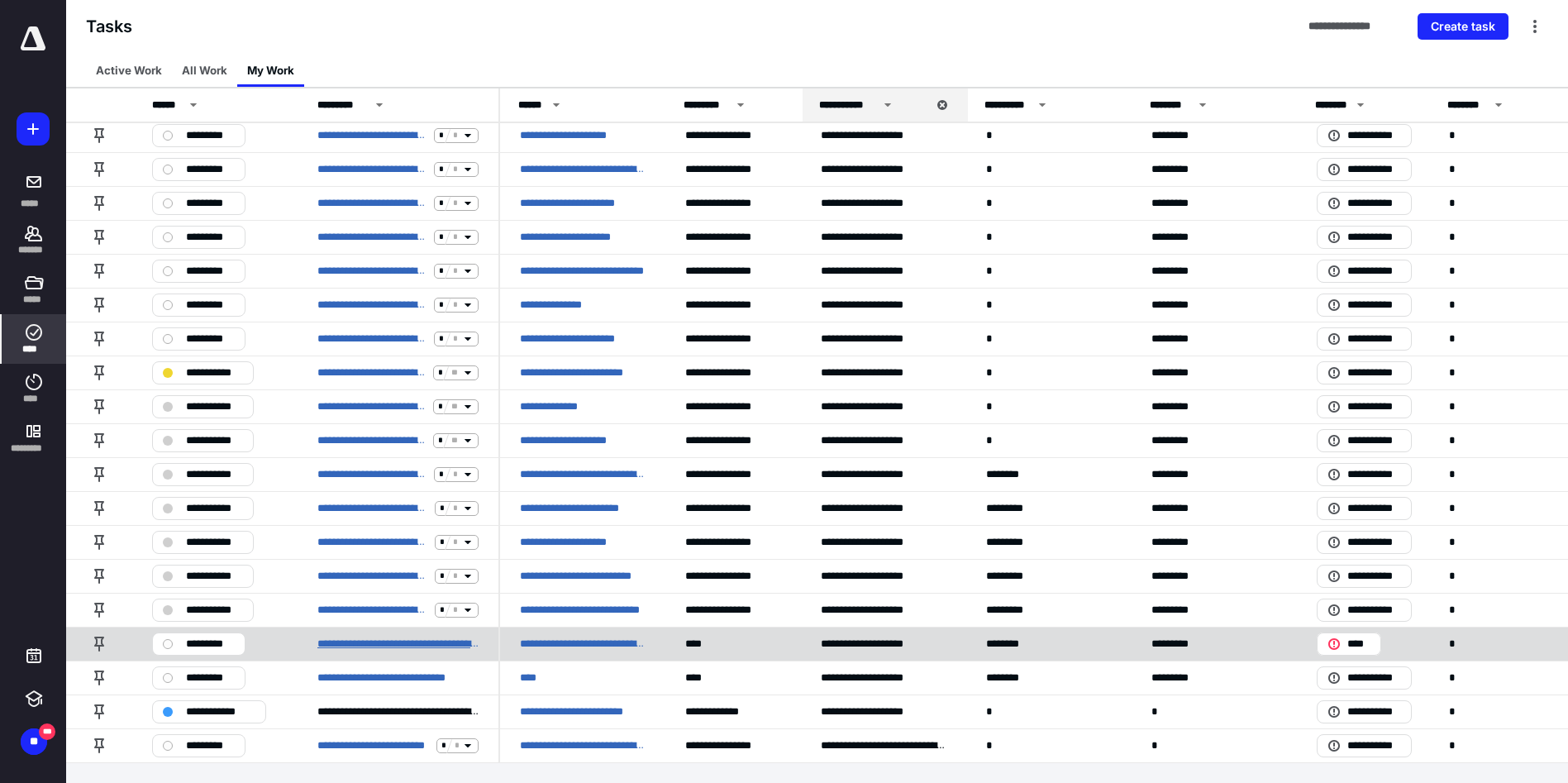 click on "**********" at bounding box center (398, 644) 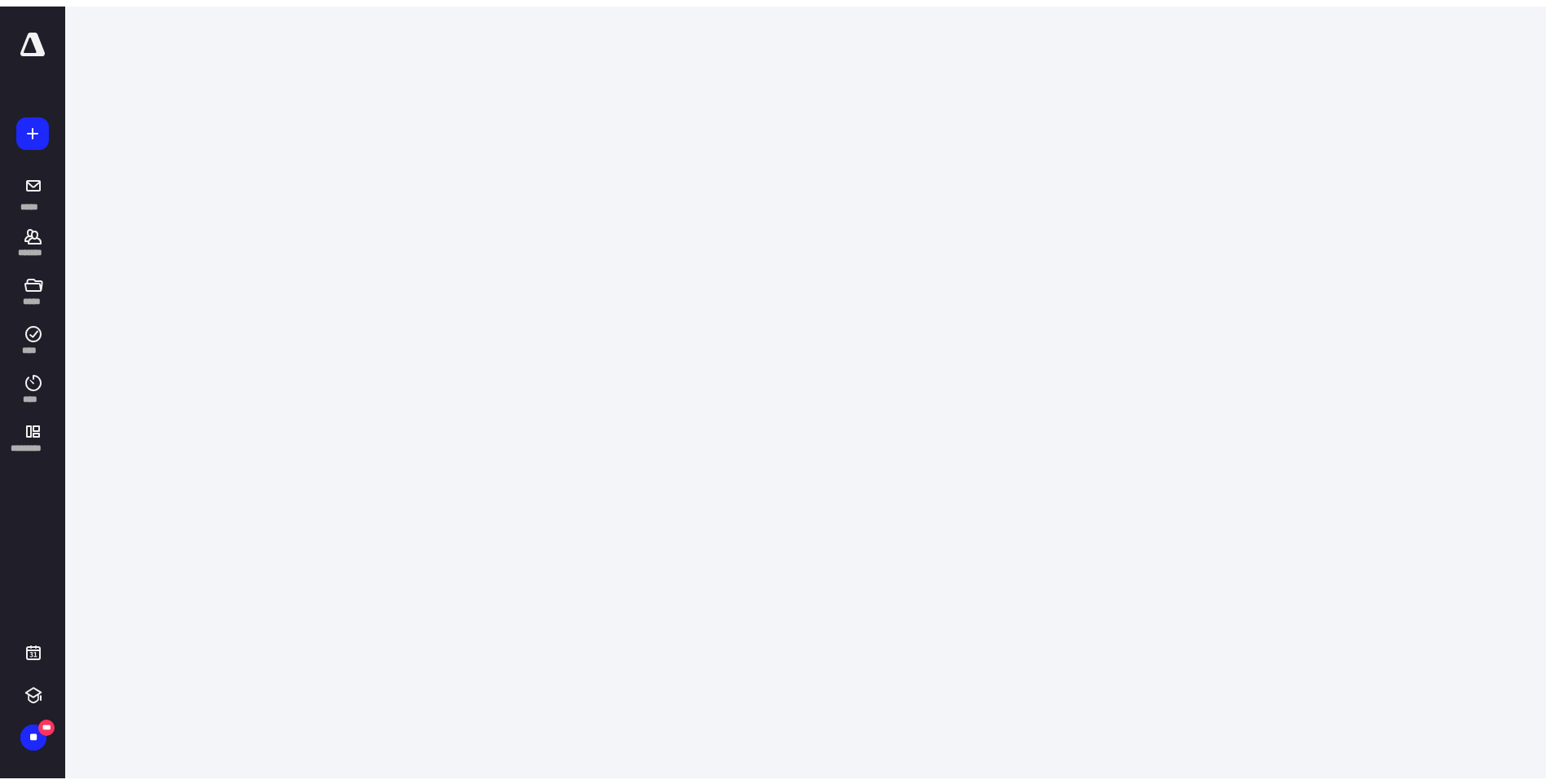 scroll, scrollTop: 0, scrollLeft: 0, axis: both 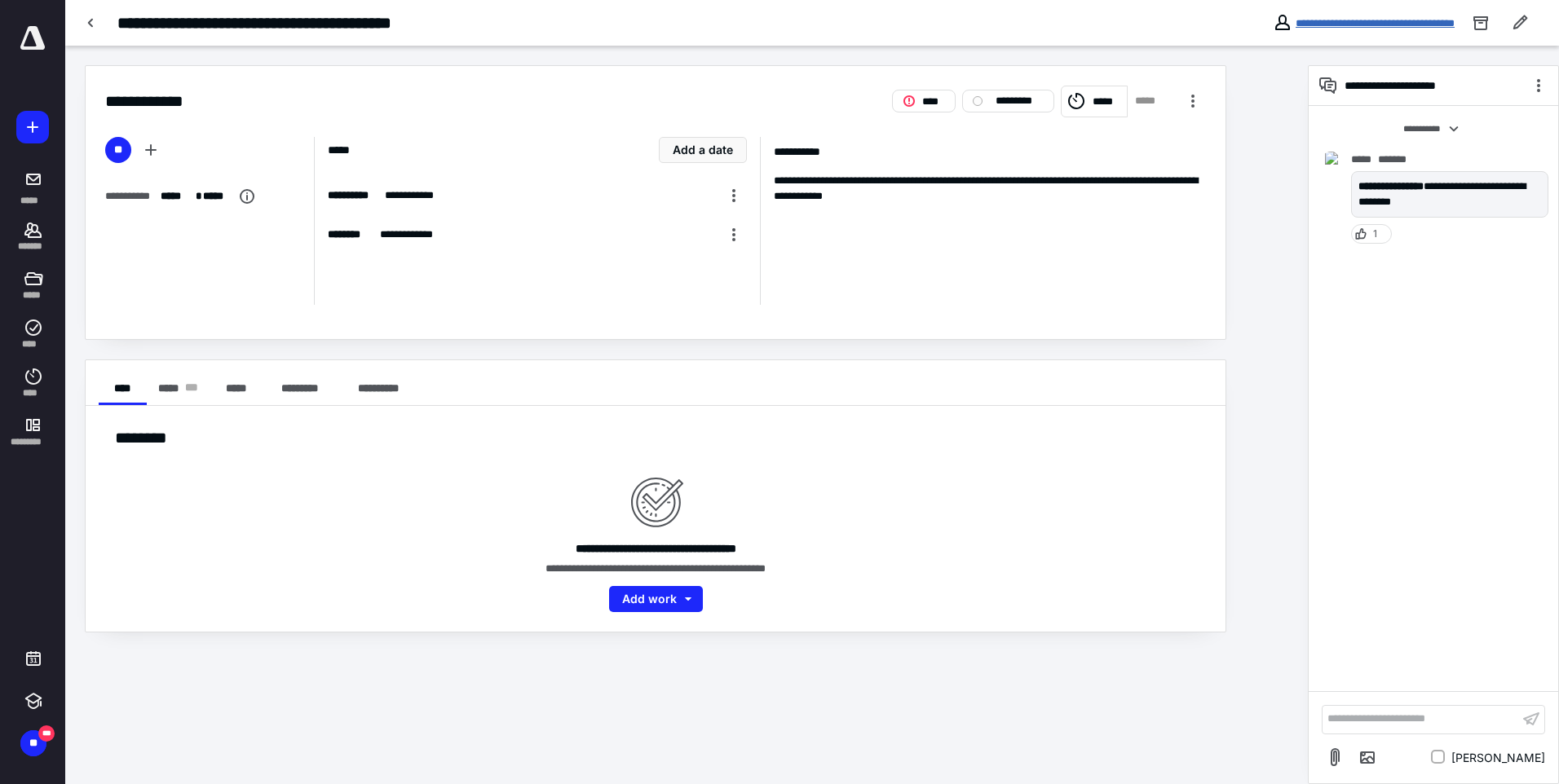 click on "**********" at bounding box center [1375, 23] 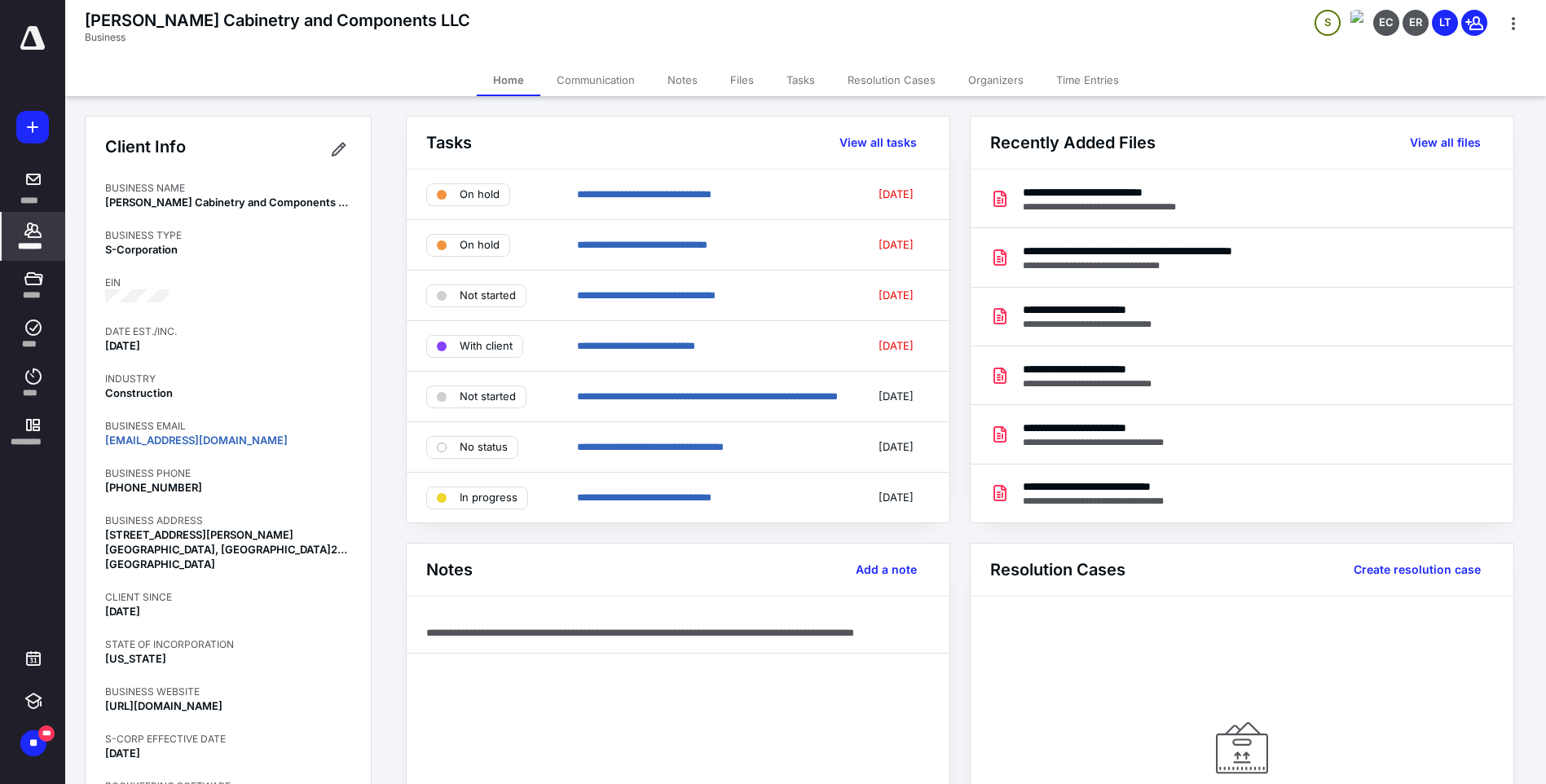 click on "Tasks" at bounding box center [800, 80] 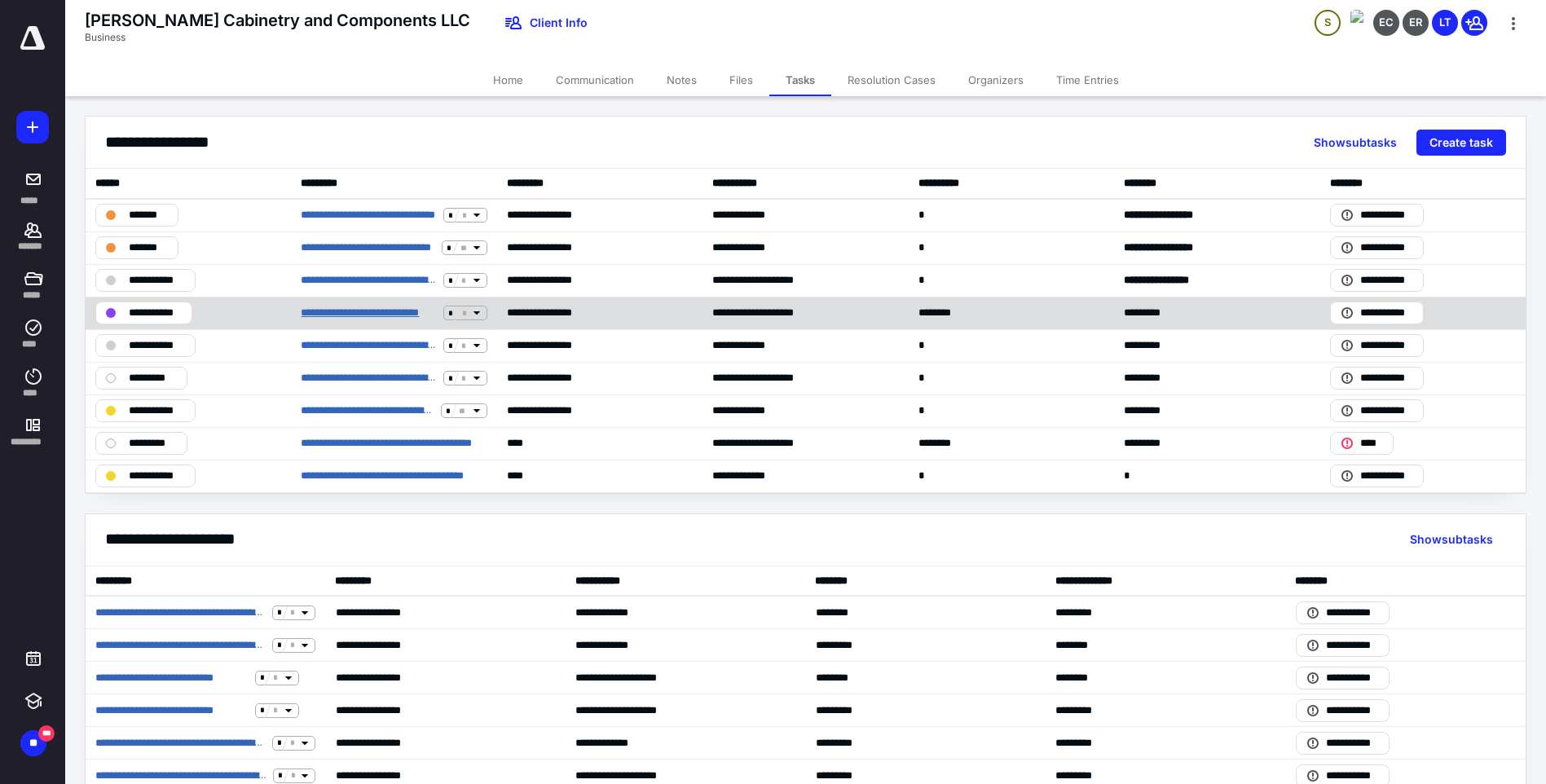 click on "**********" at bounding box center (368, 313) 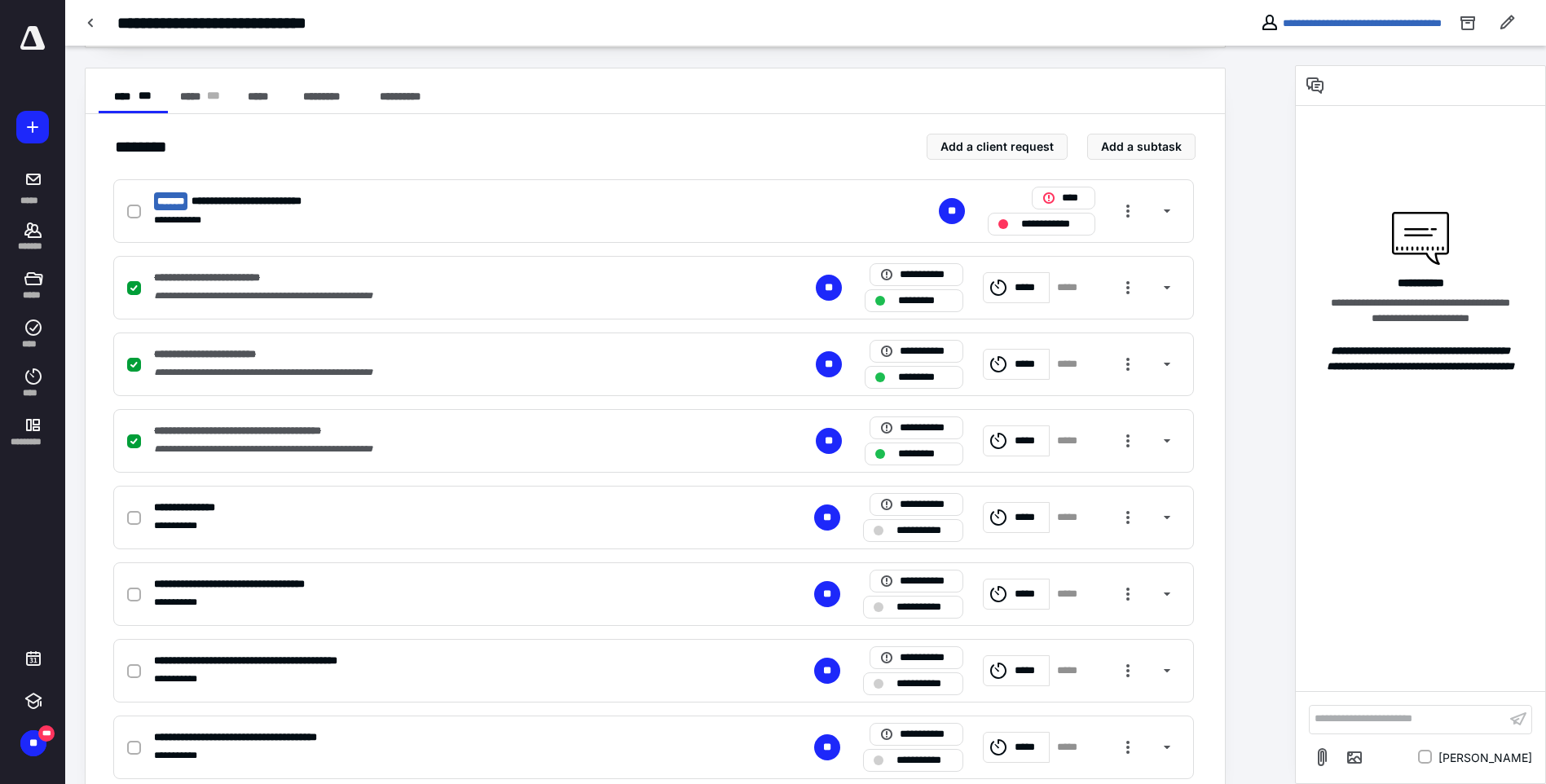 scroll, scrollTop: 327, scrollLeft: 0, axis: vertical 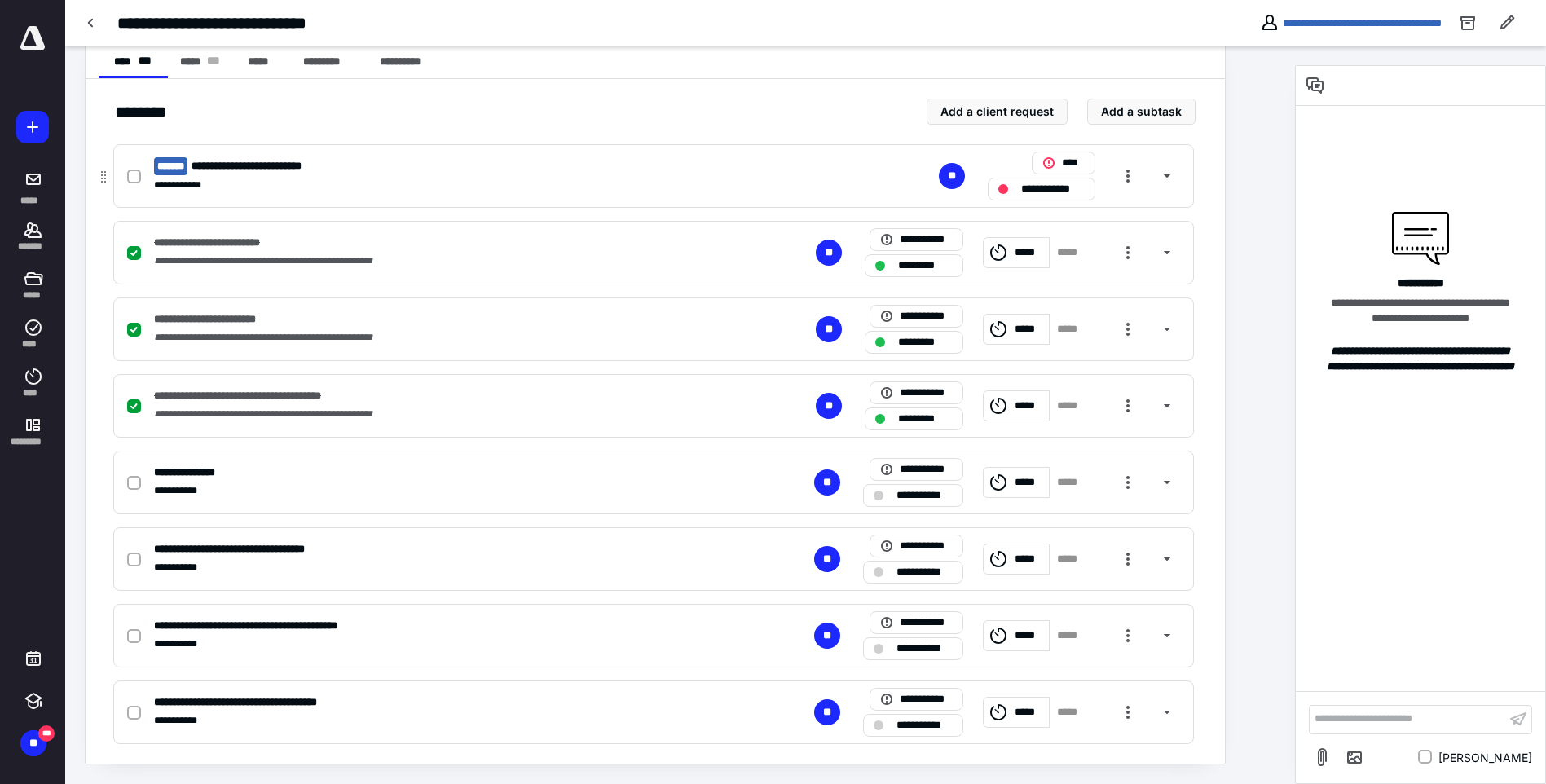 click on "**********" at bounding box center [654, 176] 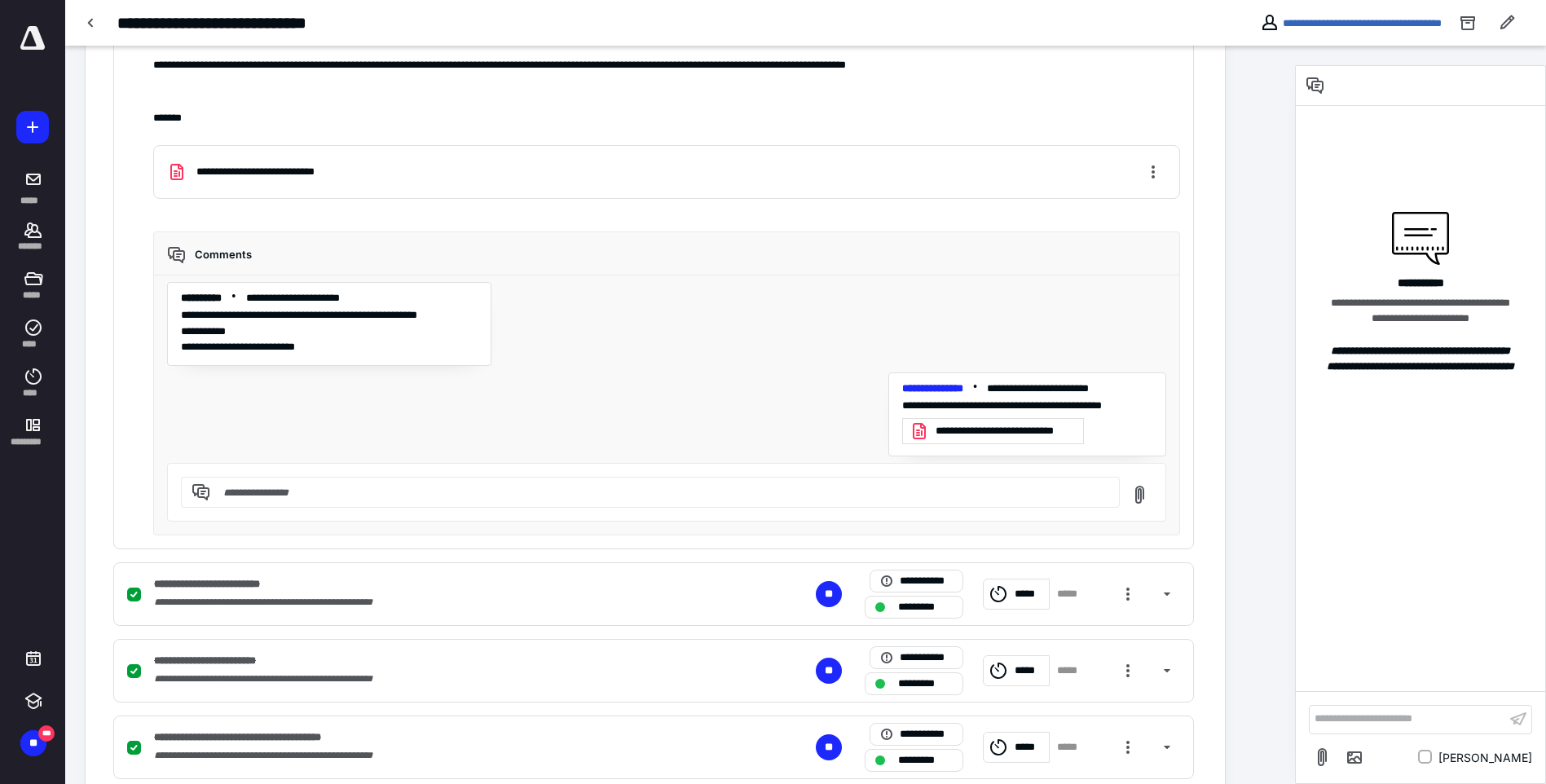 scroll, scrollTop: 671, scrollLeft: 0, axis: vertical 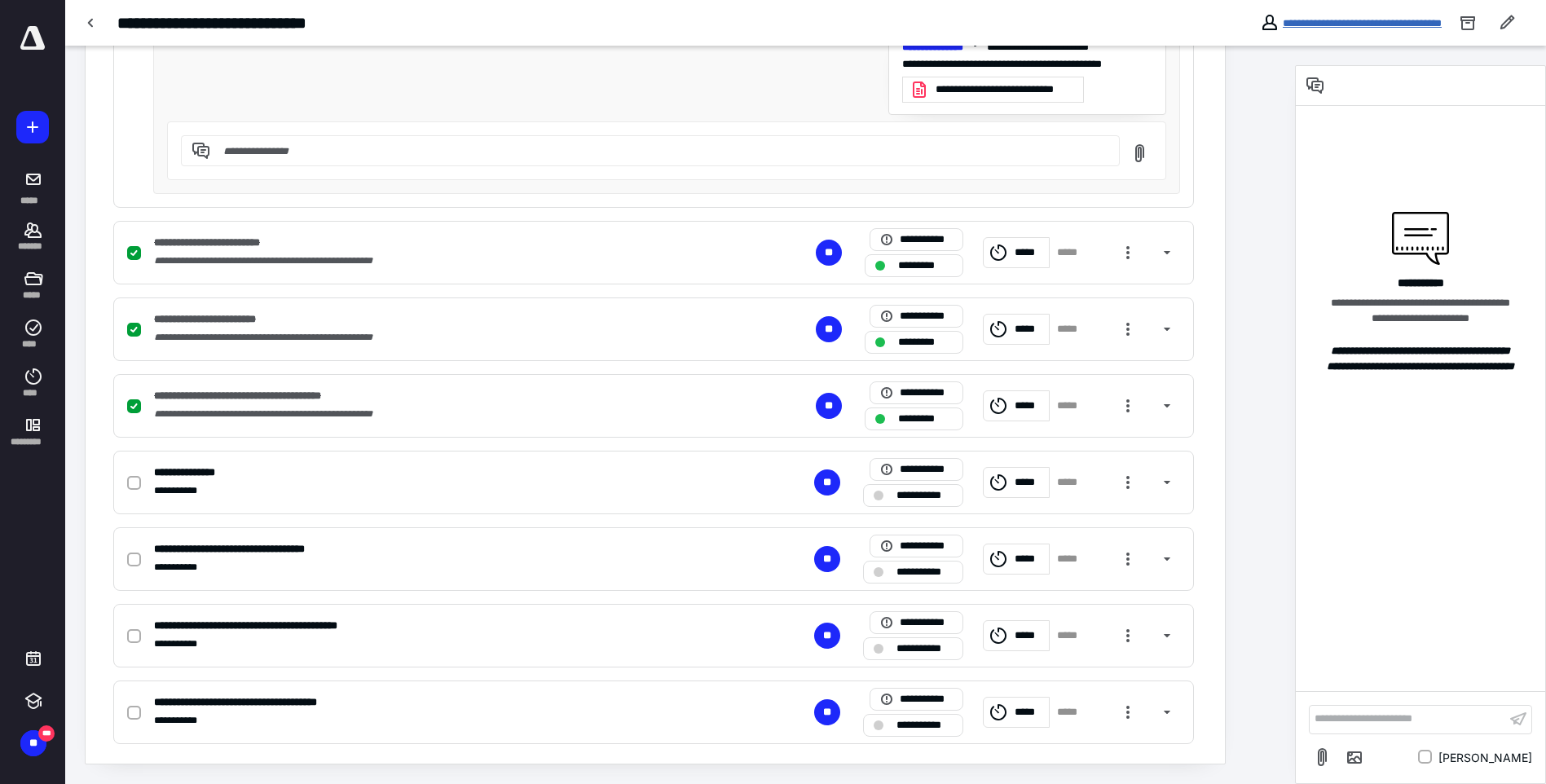 click on "**********" at bounding box center (1362, 23) 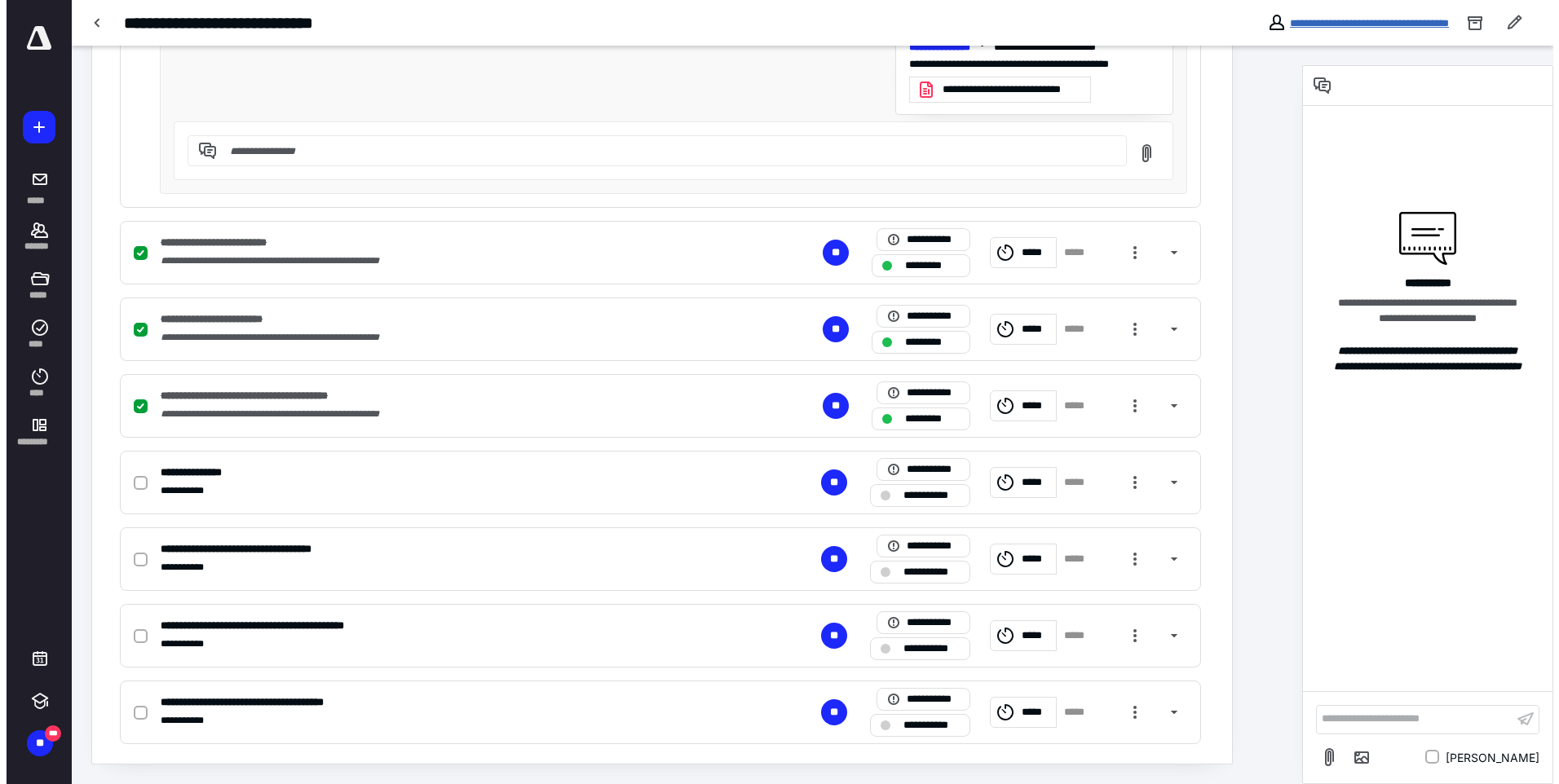 scroll, scrollTop: 0, scrollLeft: 0, axis: both 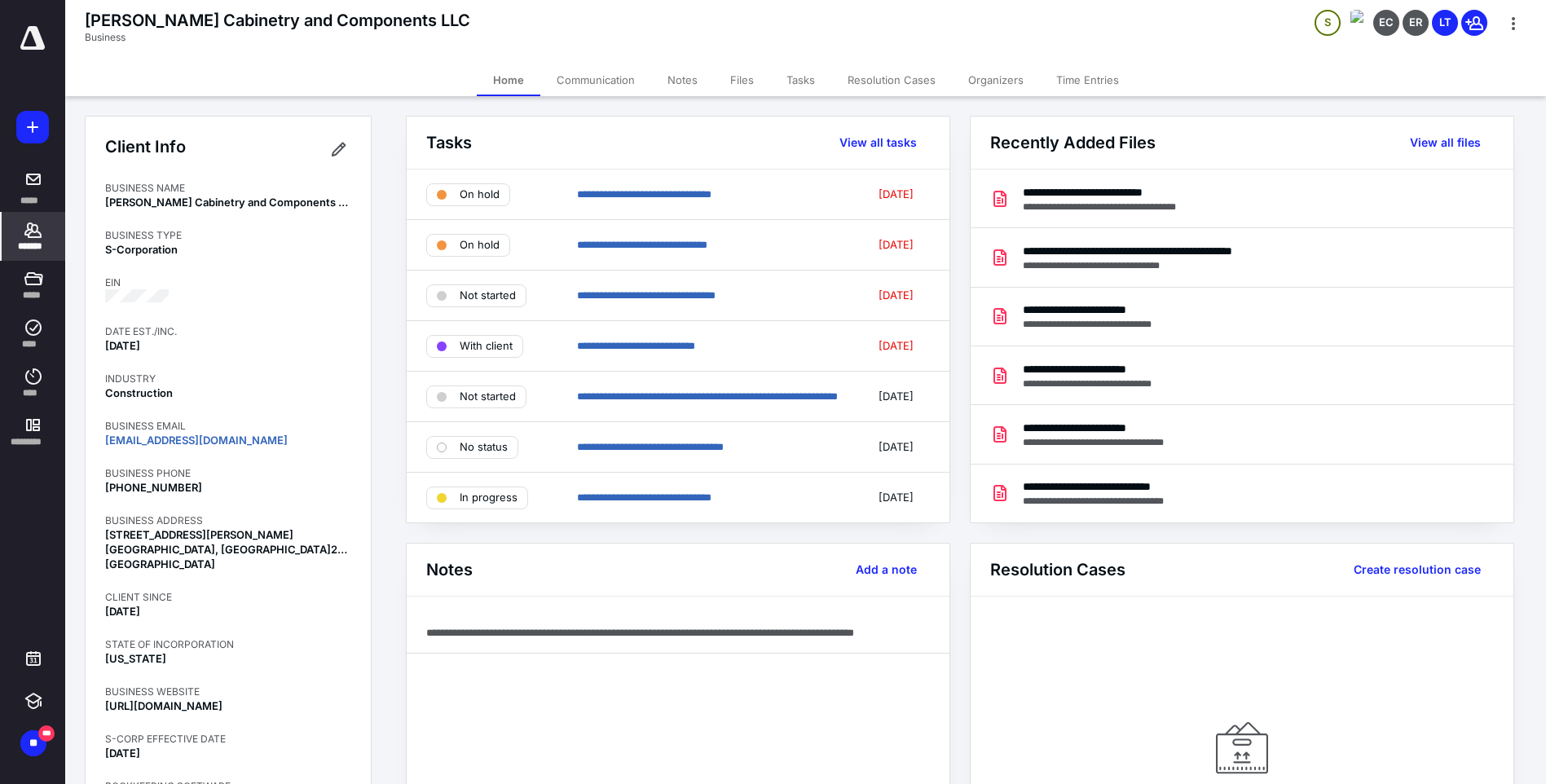 click on "Files" at bounding box center [742, 80] 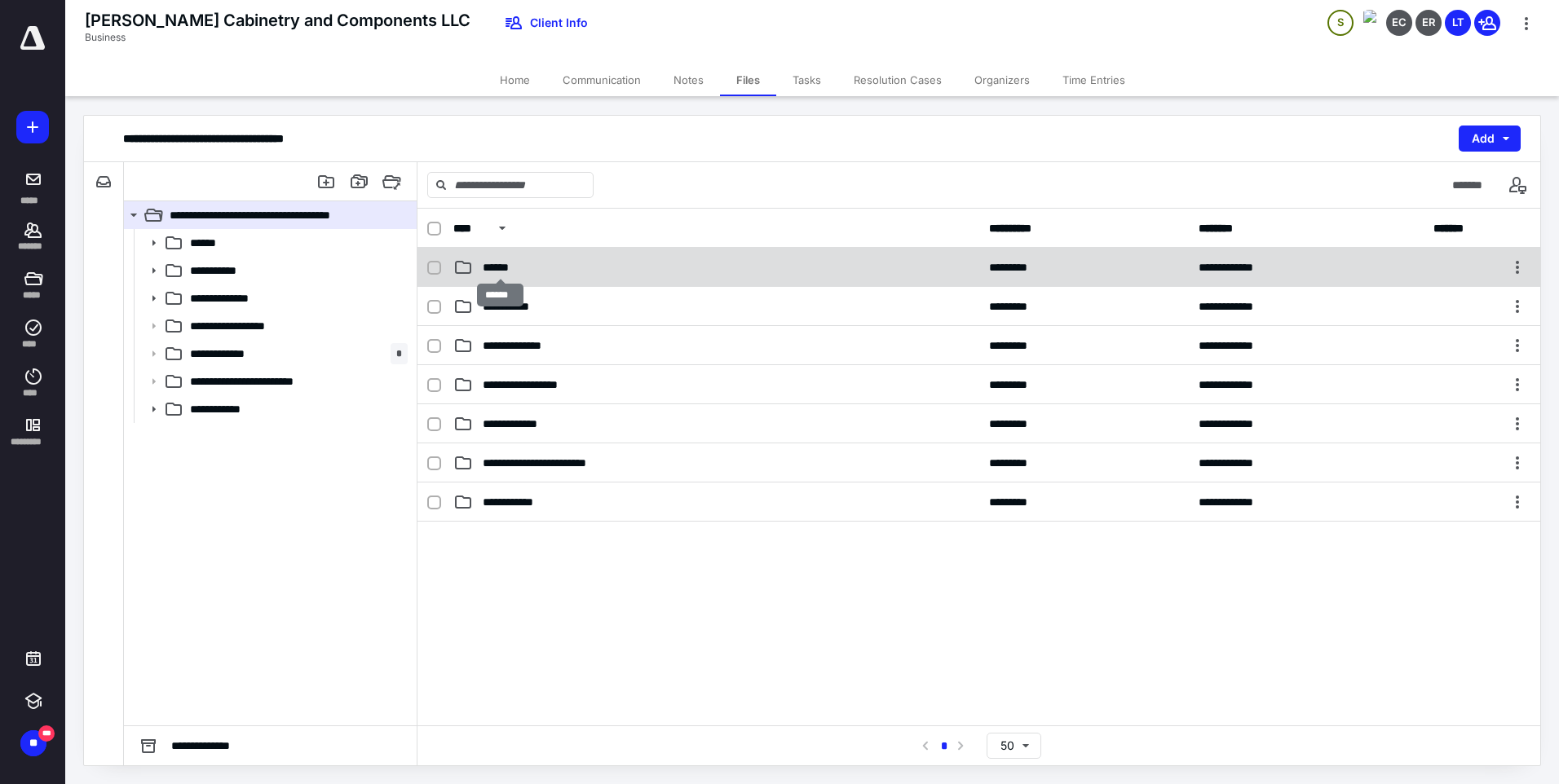 click on "******" at bounding box center (500, 267) 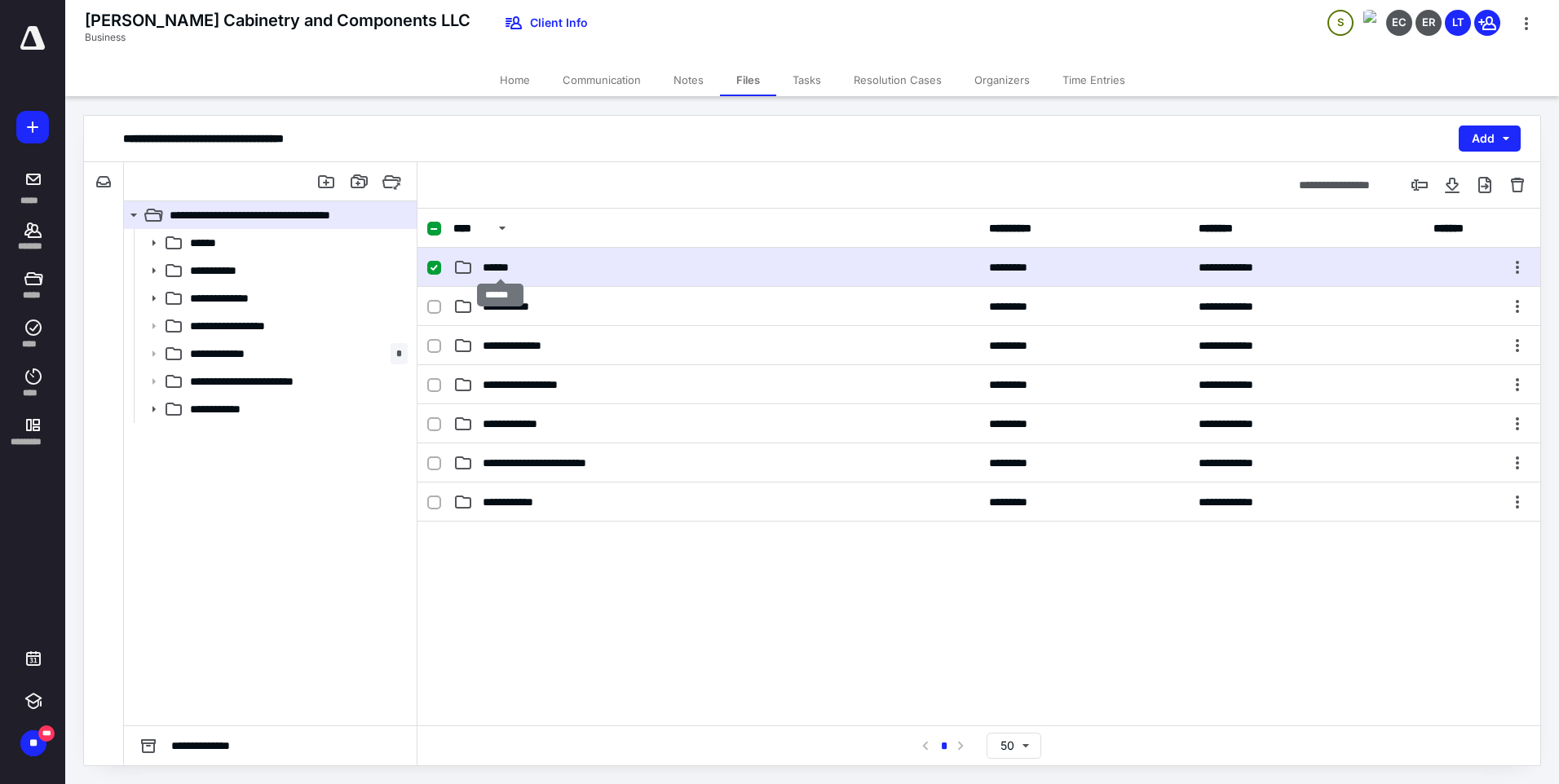 click on "******" at bounding box center [500, 267] 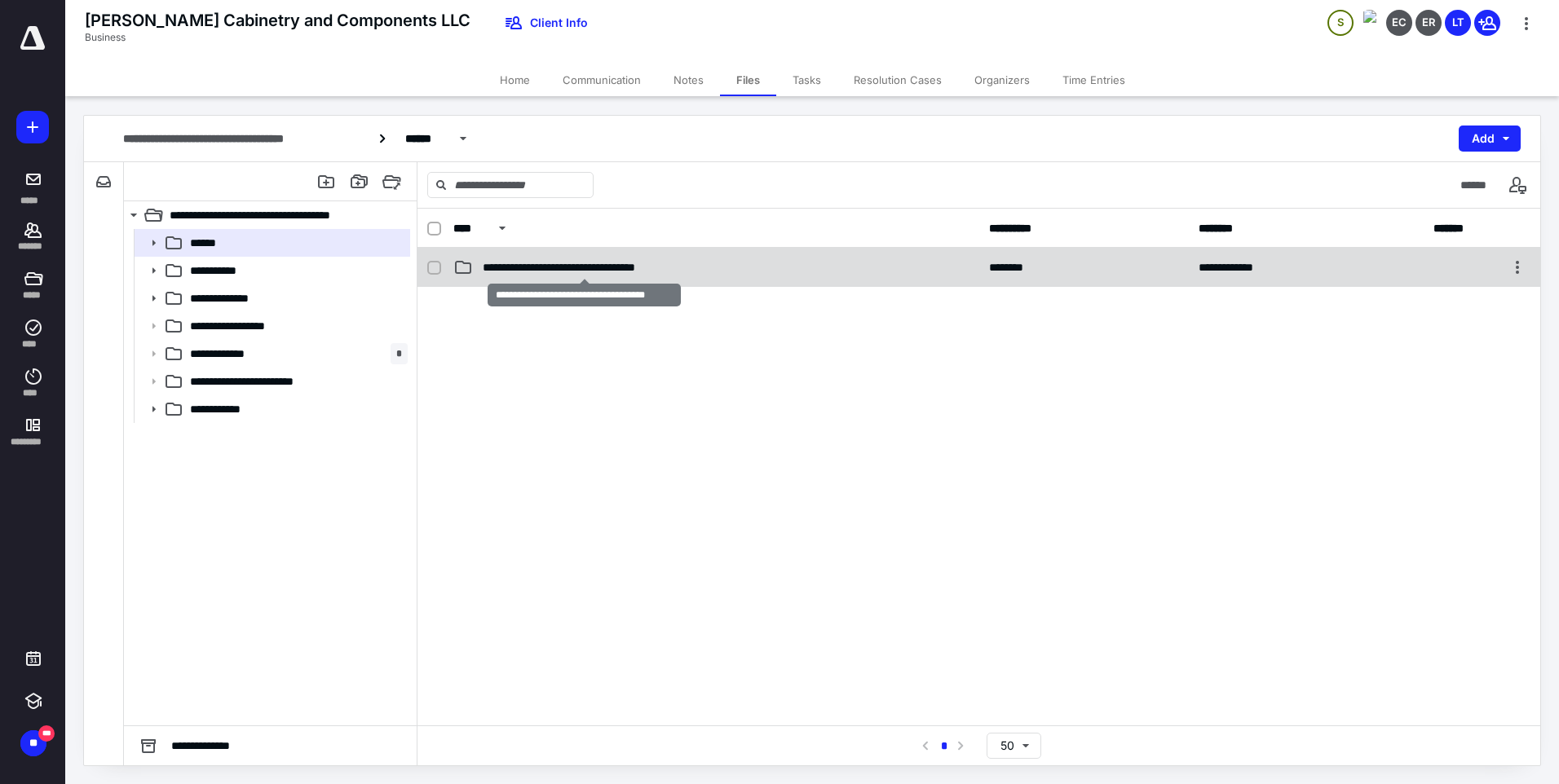 click on "**********" at bounding box center (584, 267) 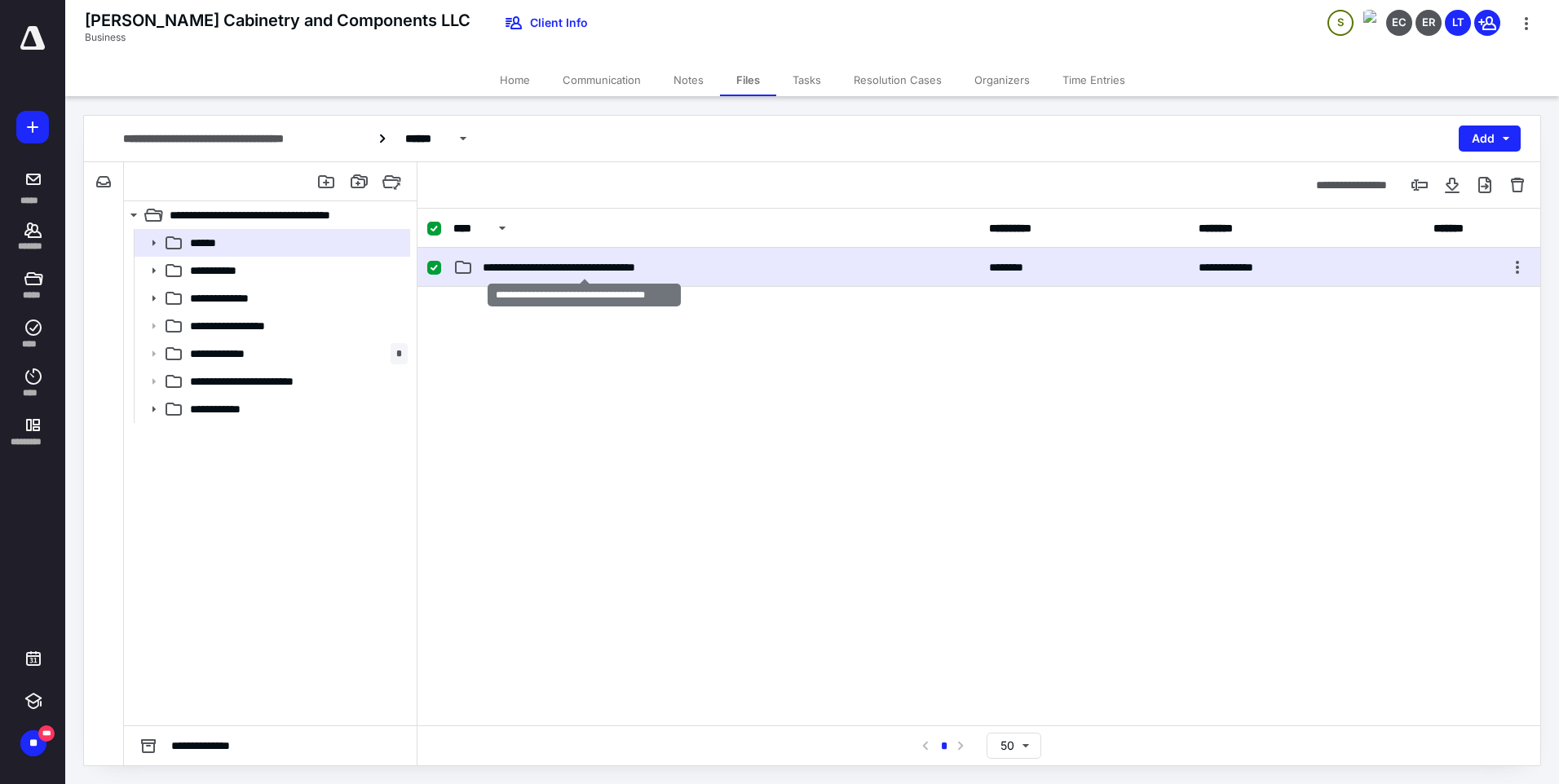 click on "**********" at bounding box center (584, 267) 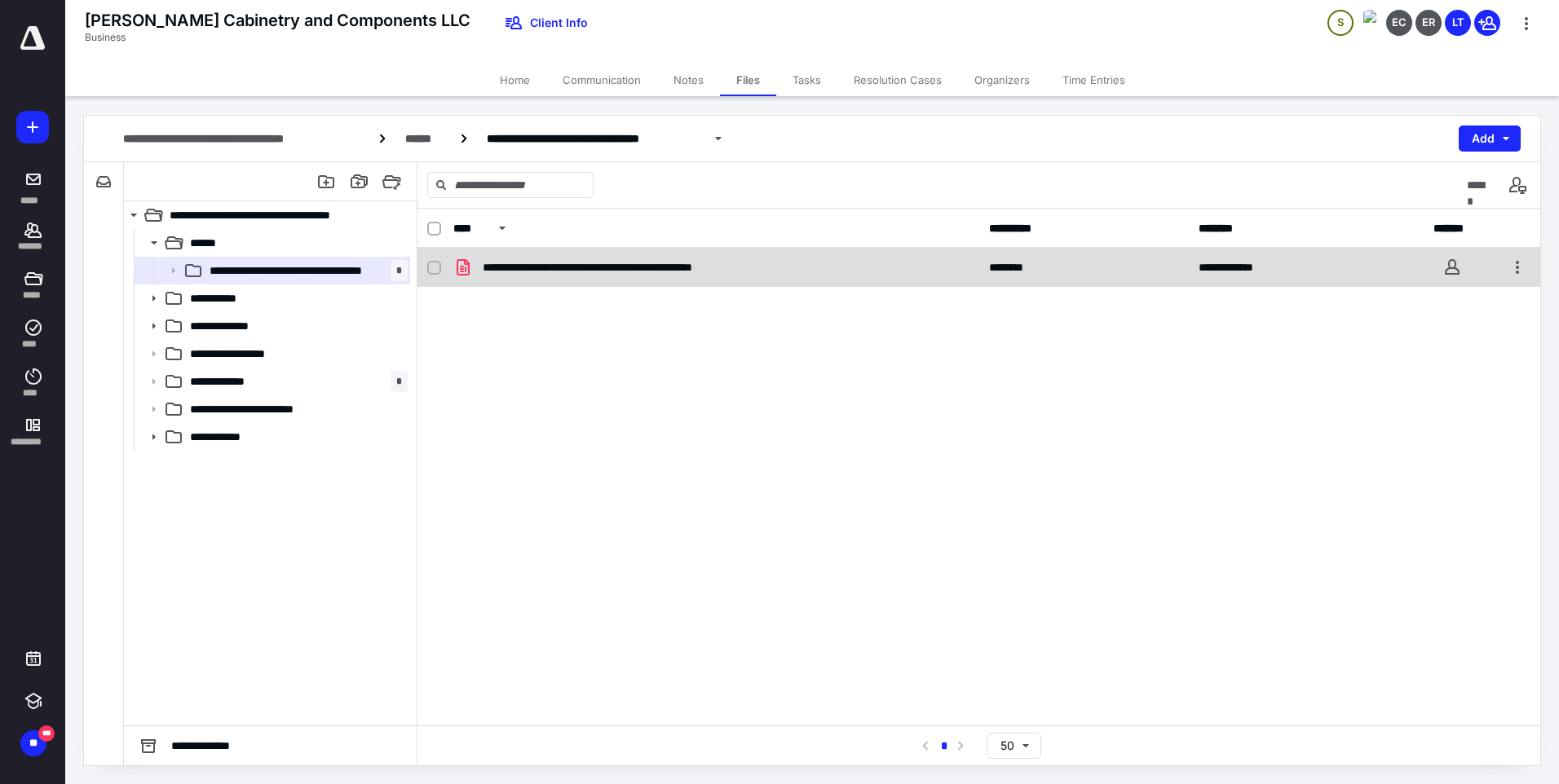 click on "**********" at bounding box center (716, 267) 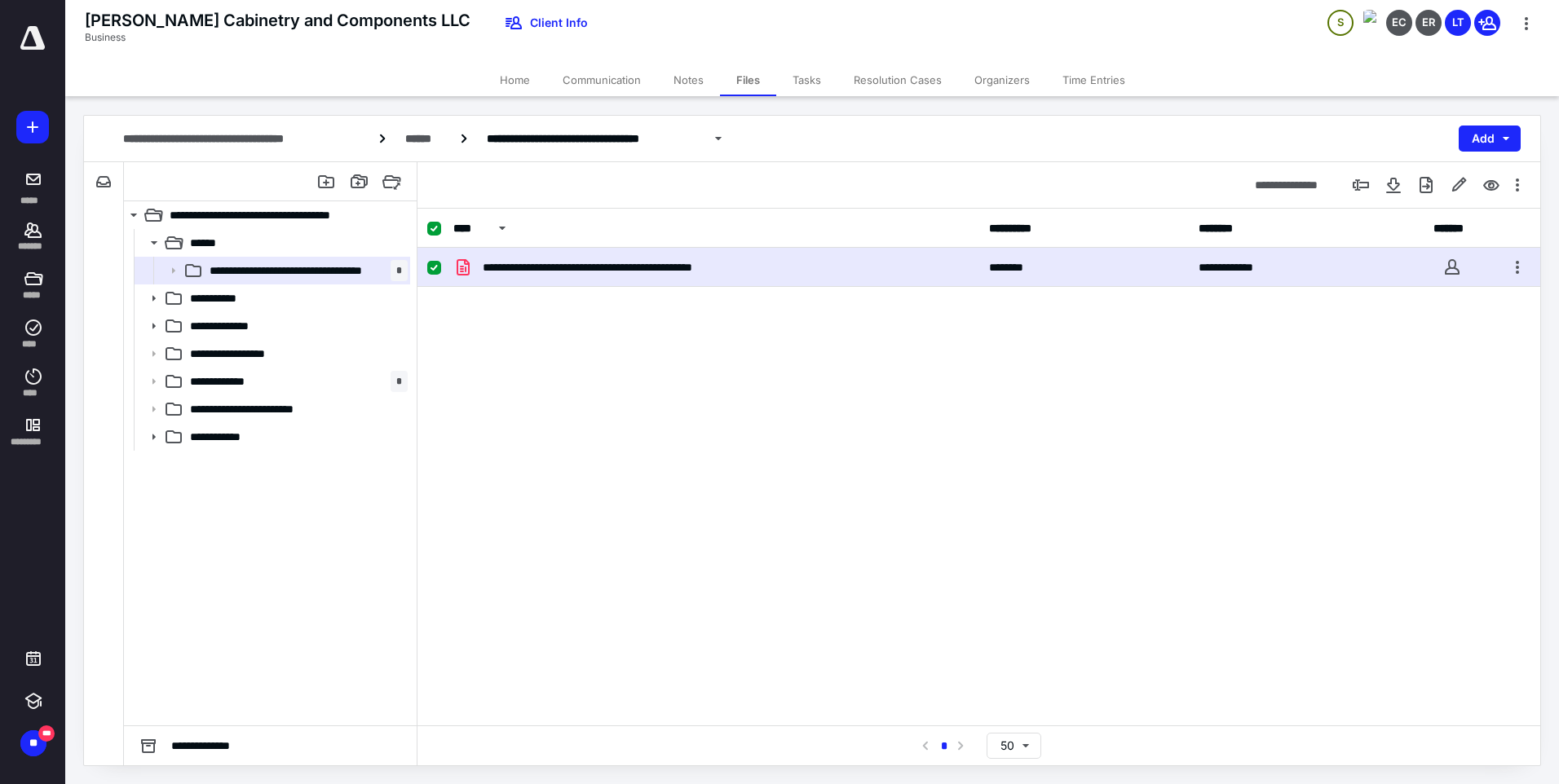 click on "**********" at bounding box center (716, 267) 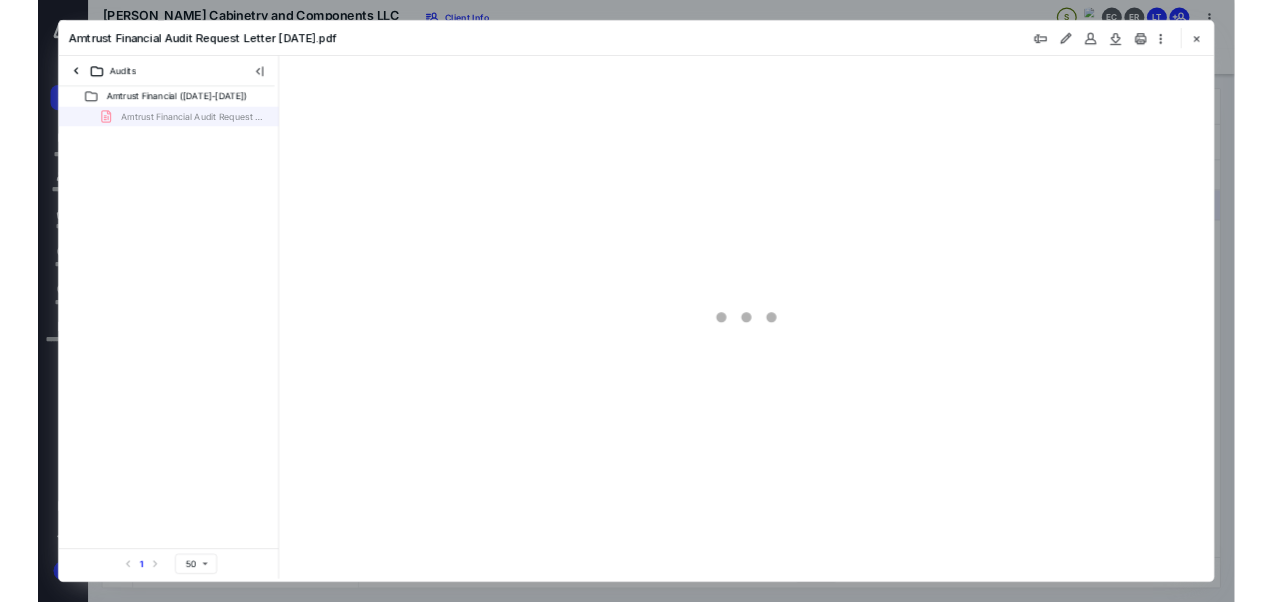 scroll, scrollTop: 0, scrollLeft: 0, axis: both 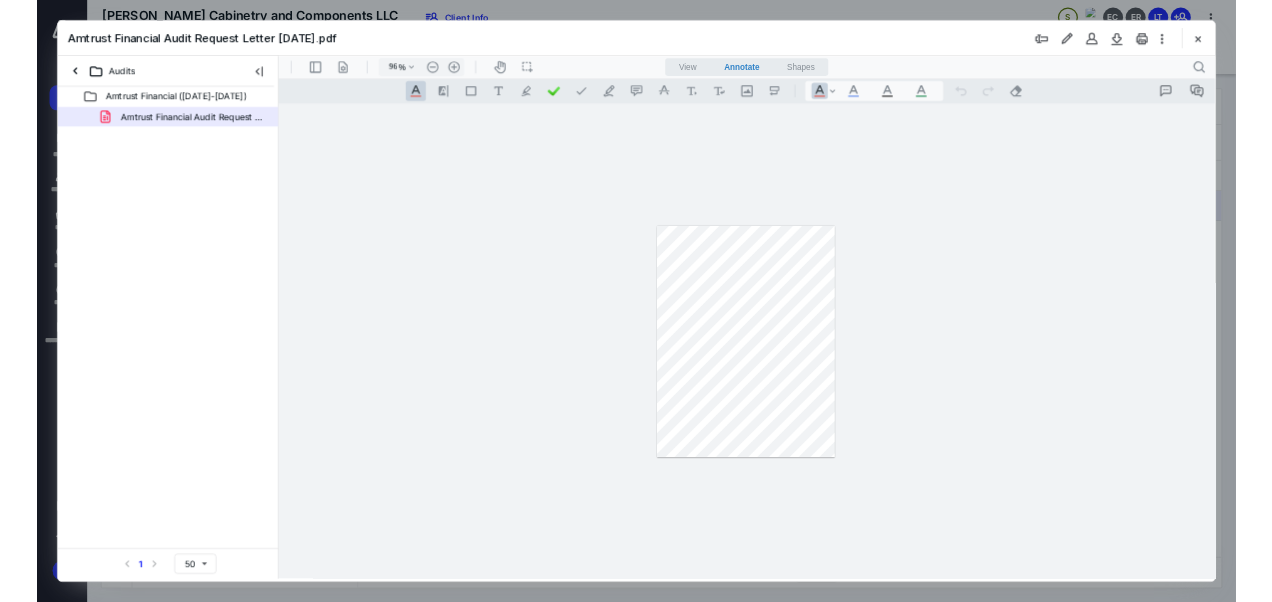 type on "47" 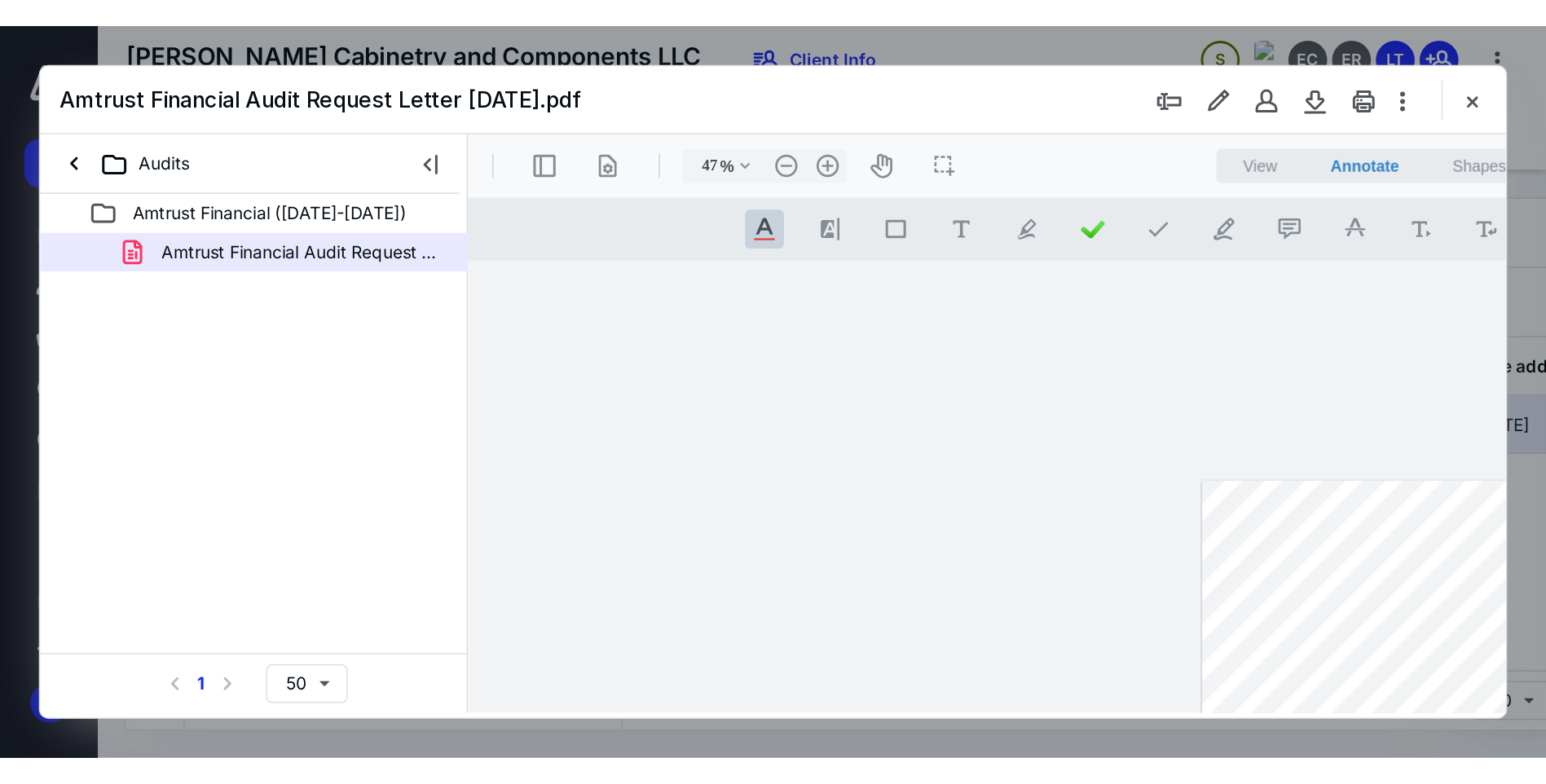 scroll, scrollTop: 0, scrollLeft: 0, axis: both 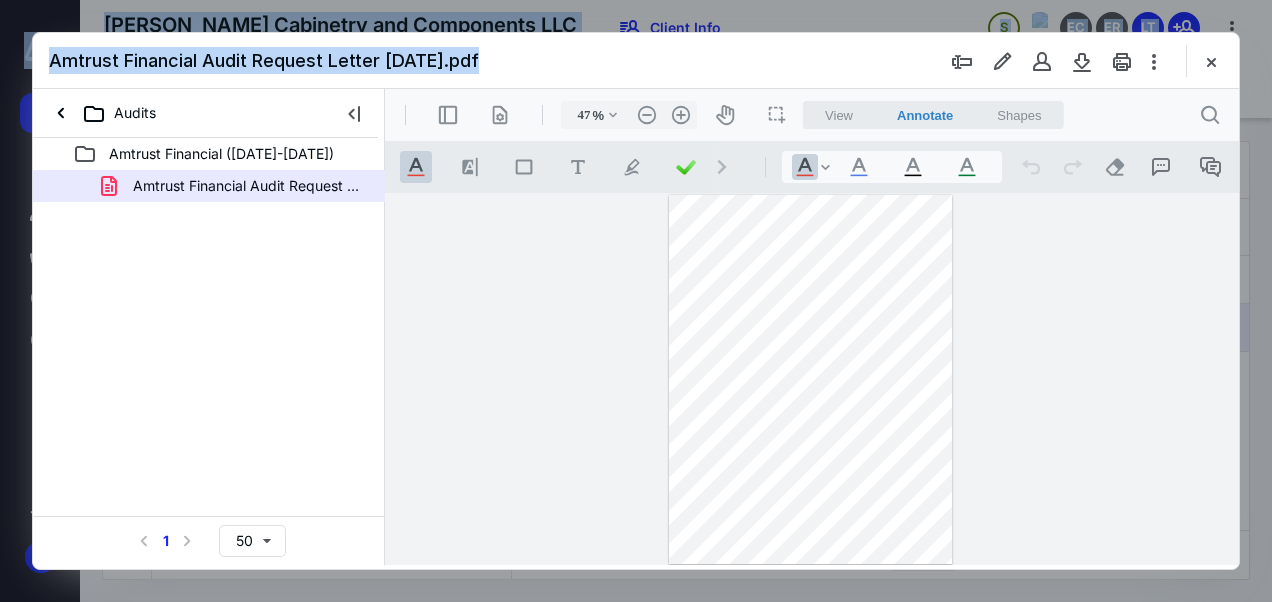 drag, startPoint x: 788, startPoint y: 46, endPoint x: 1362, endPoint y: 43, distance: 574.0078 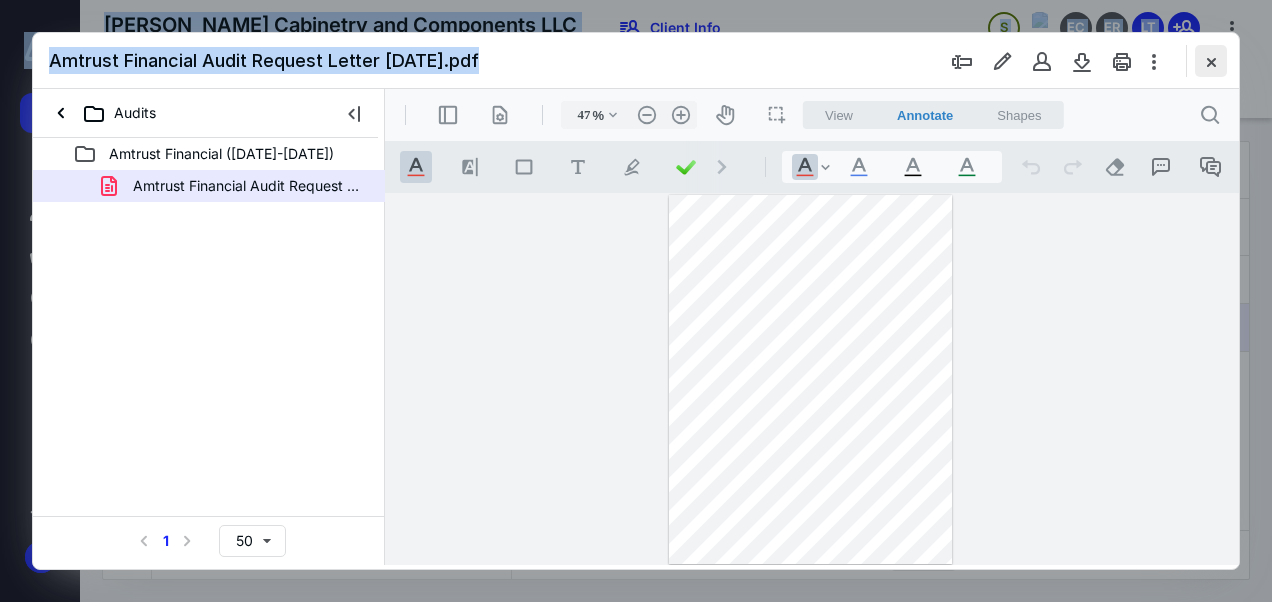 click at bounding box center [1211, 61] 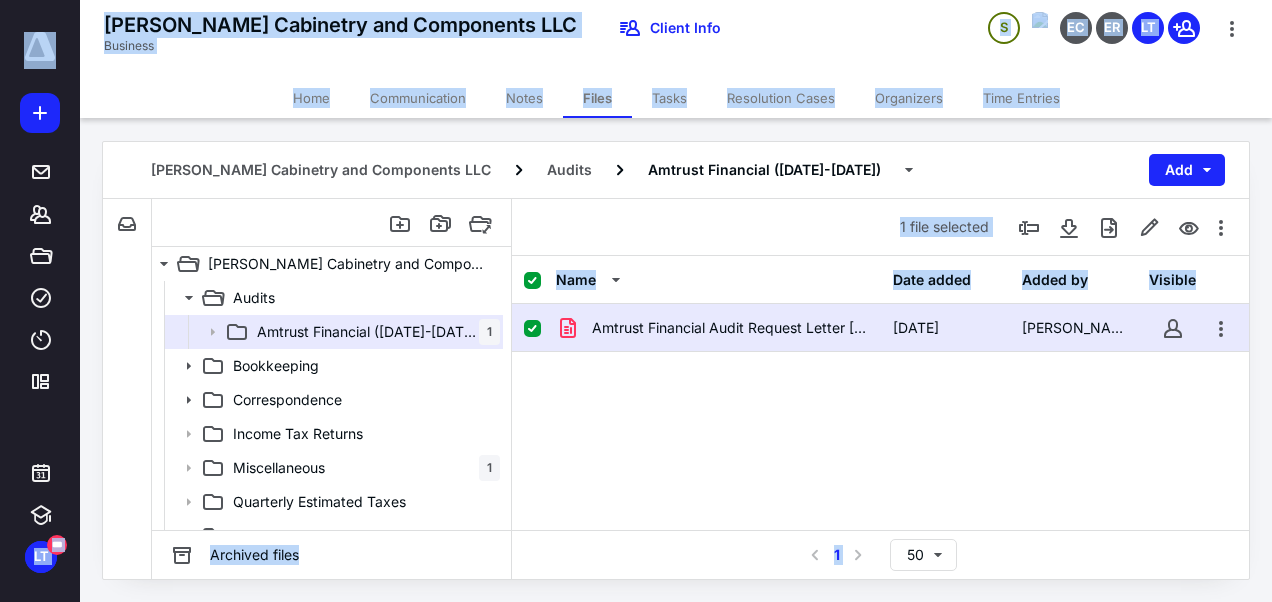 checkbox on "false" 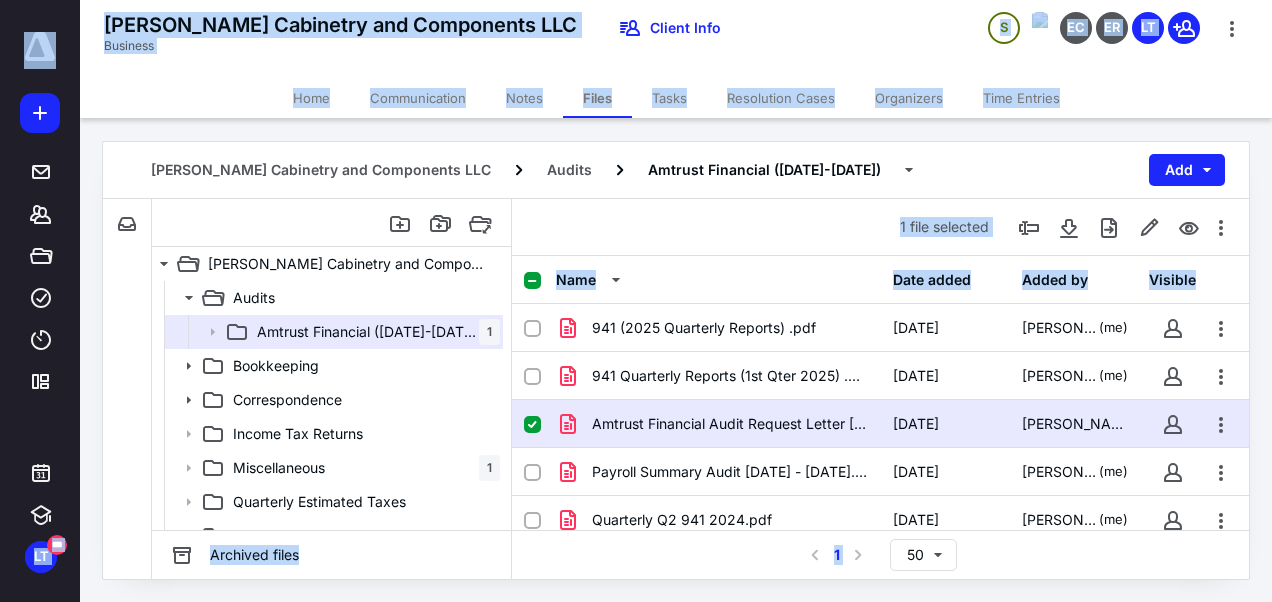 click on "[PERSON_NAME] Cabinetry and Components LLC Business Client Info S EC ER LT" at bounding box center (676, 39) 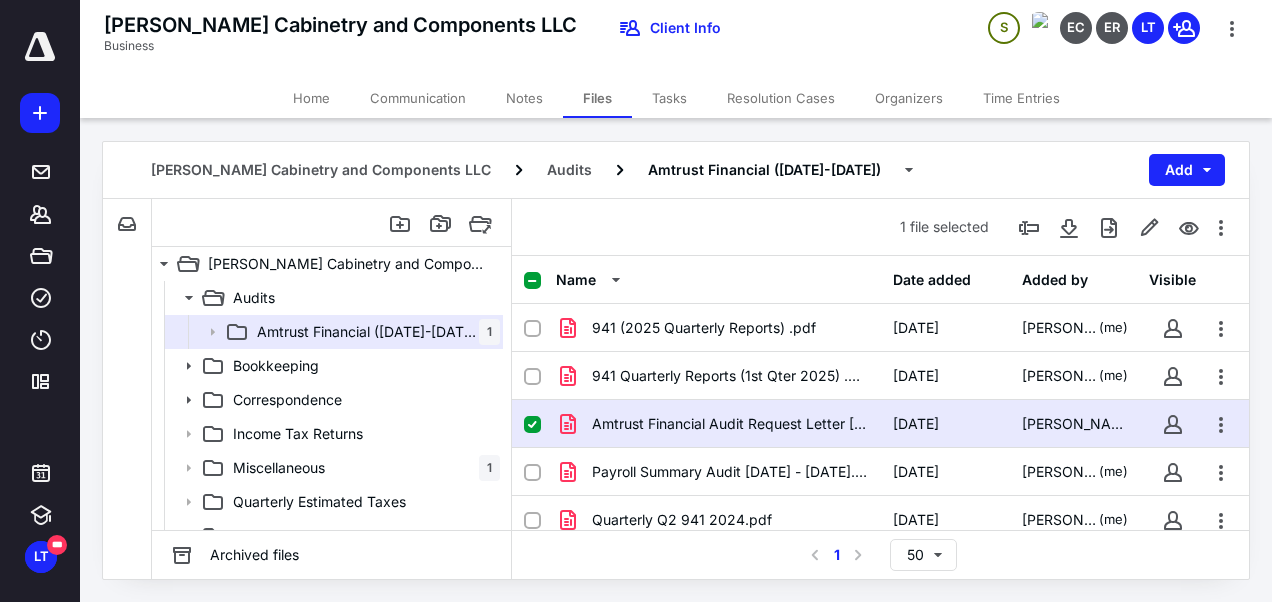 click on "Tasks" at bounding box center (669, 98) 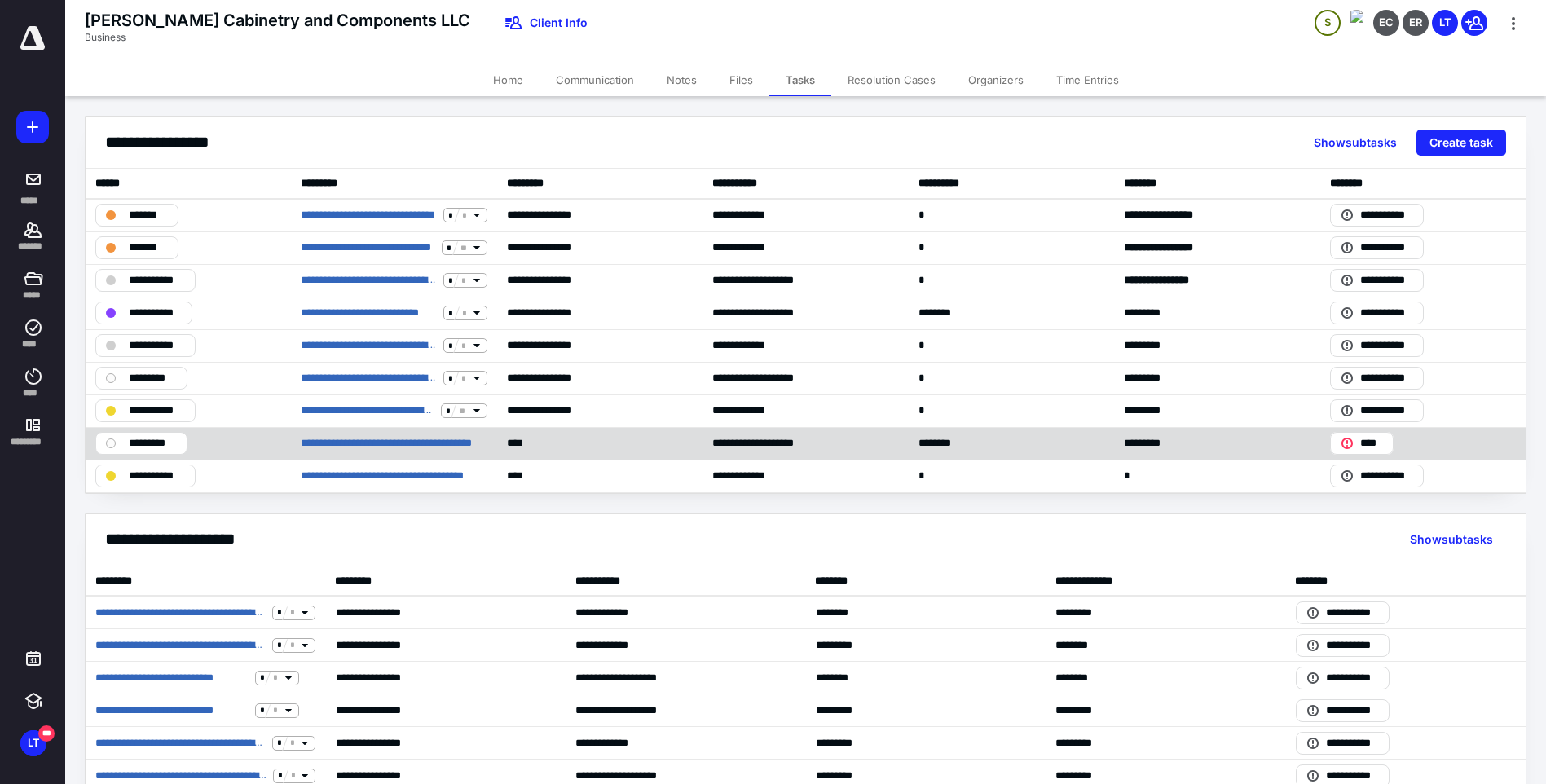 click on "*********" at bounding box center (152, 443) 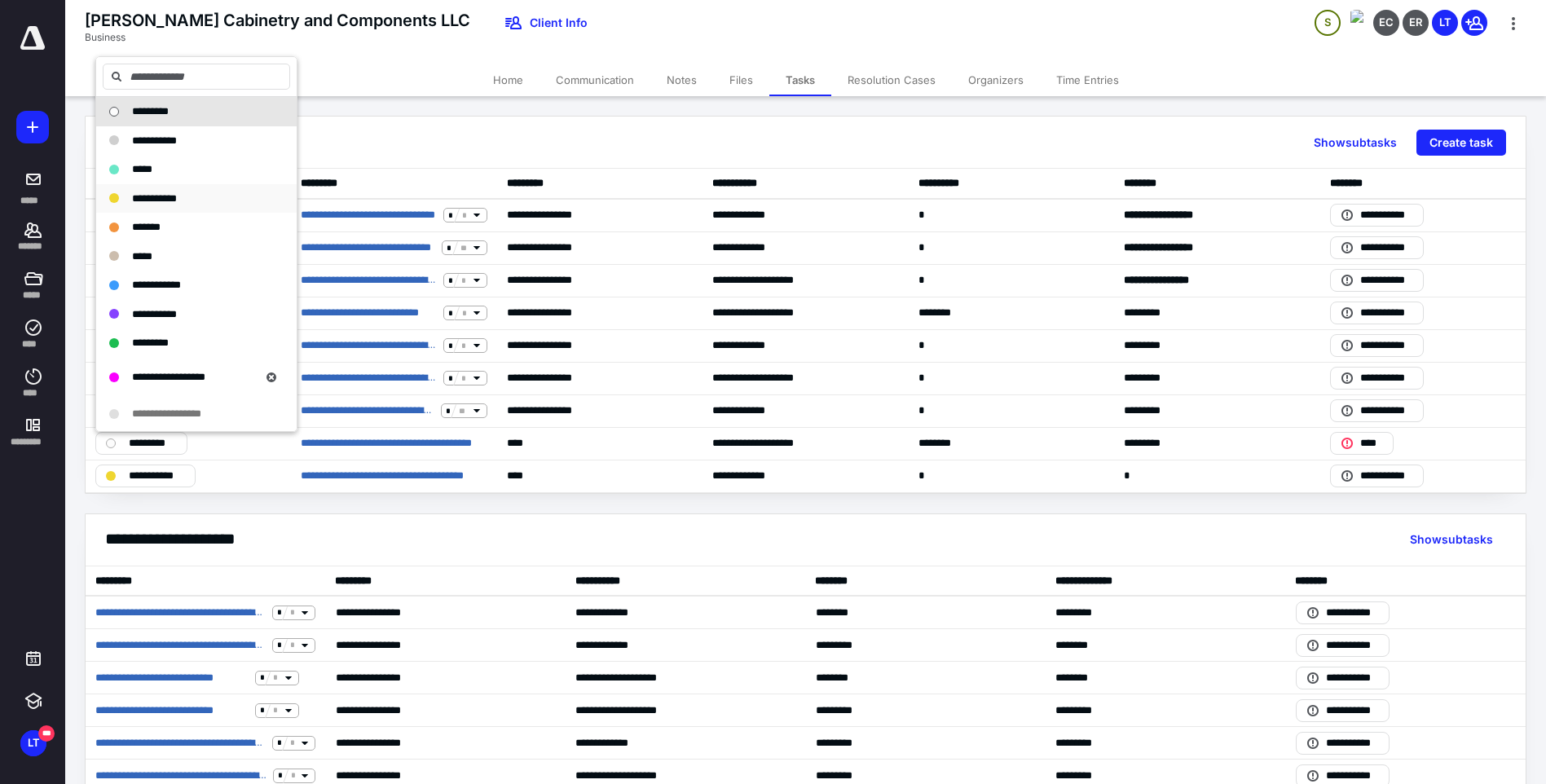click on "**********" at bounding box center [154, 198] 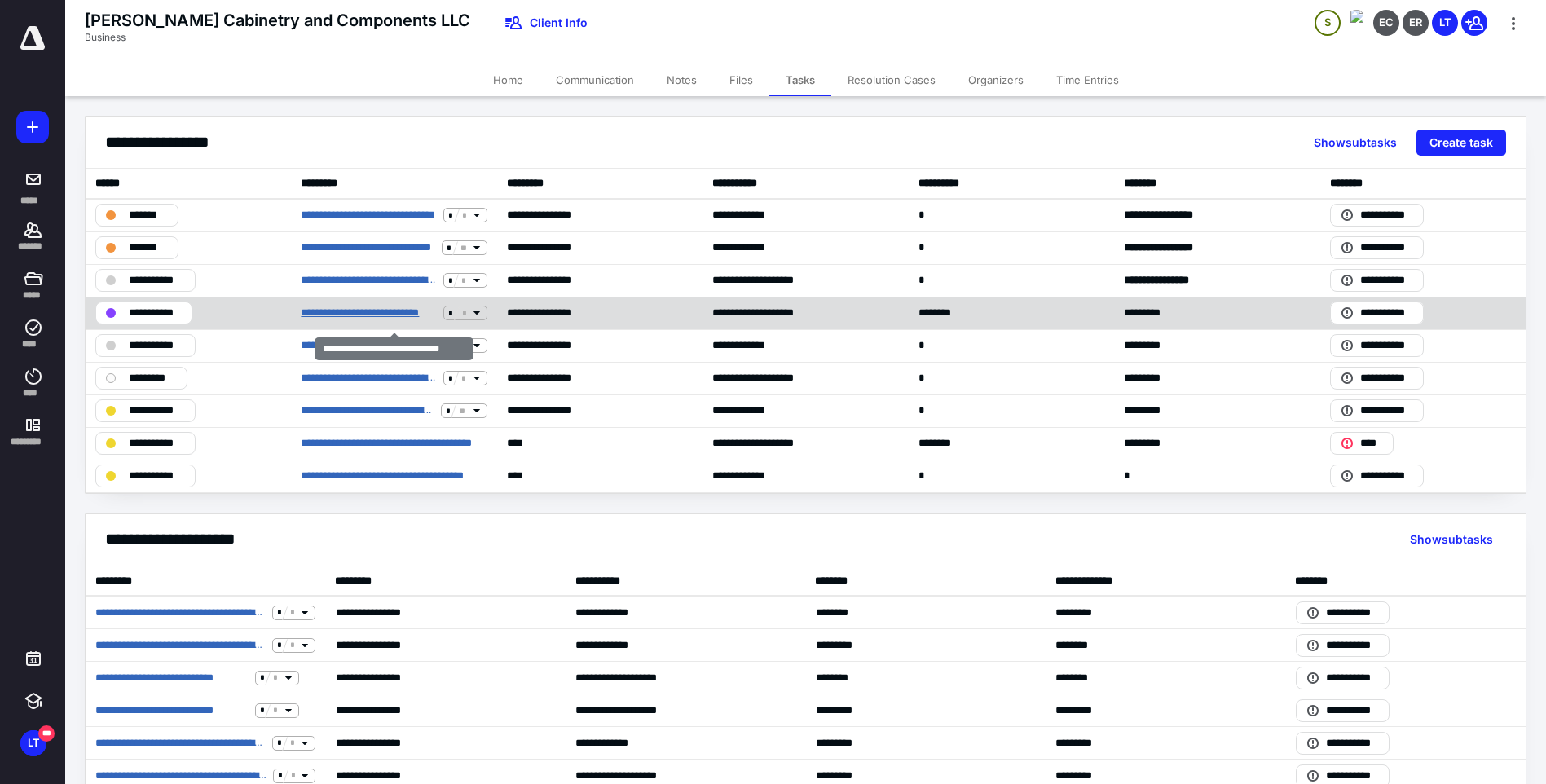 click on "**********" at bounding box center (368, 313) 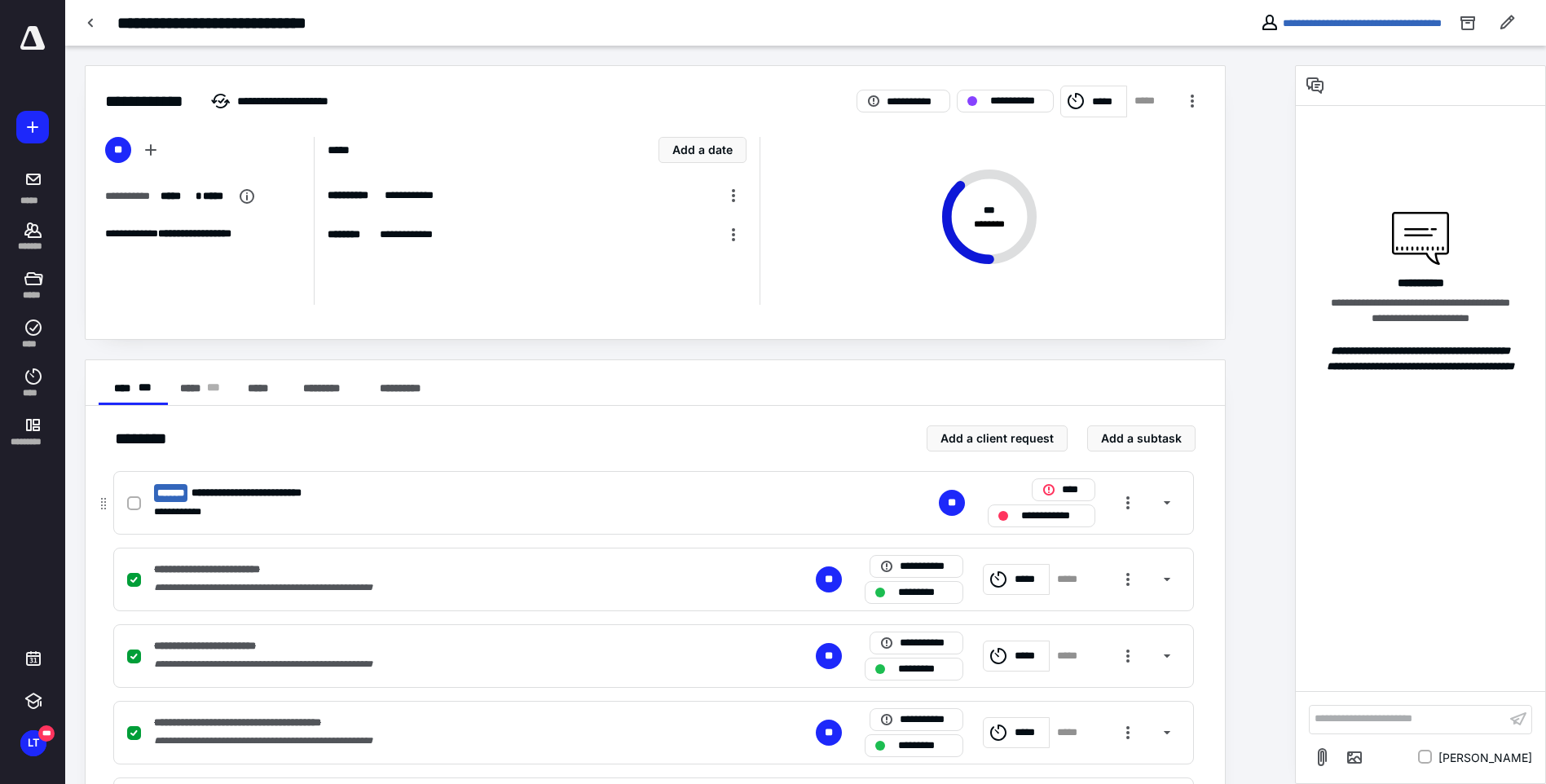 click on "**********" at bounding box center (654, 503) 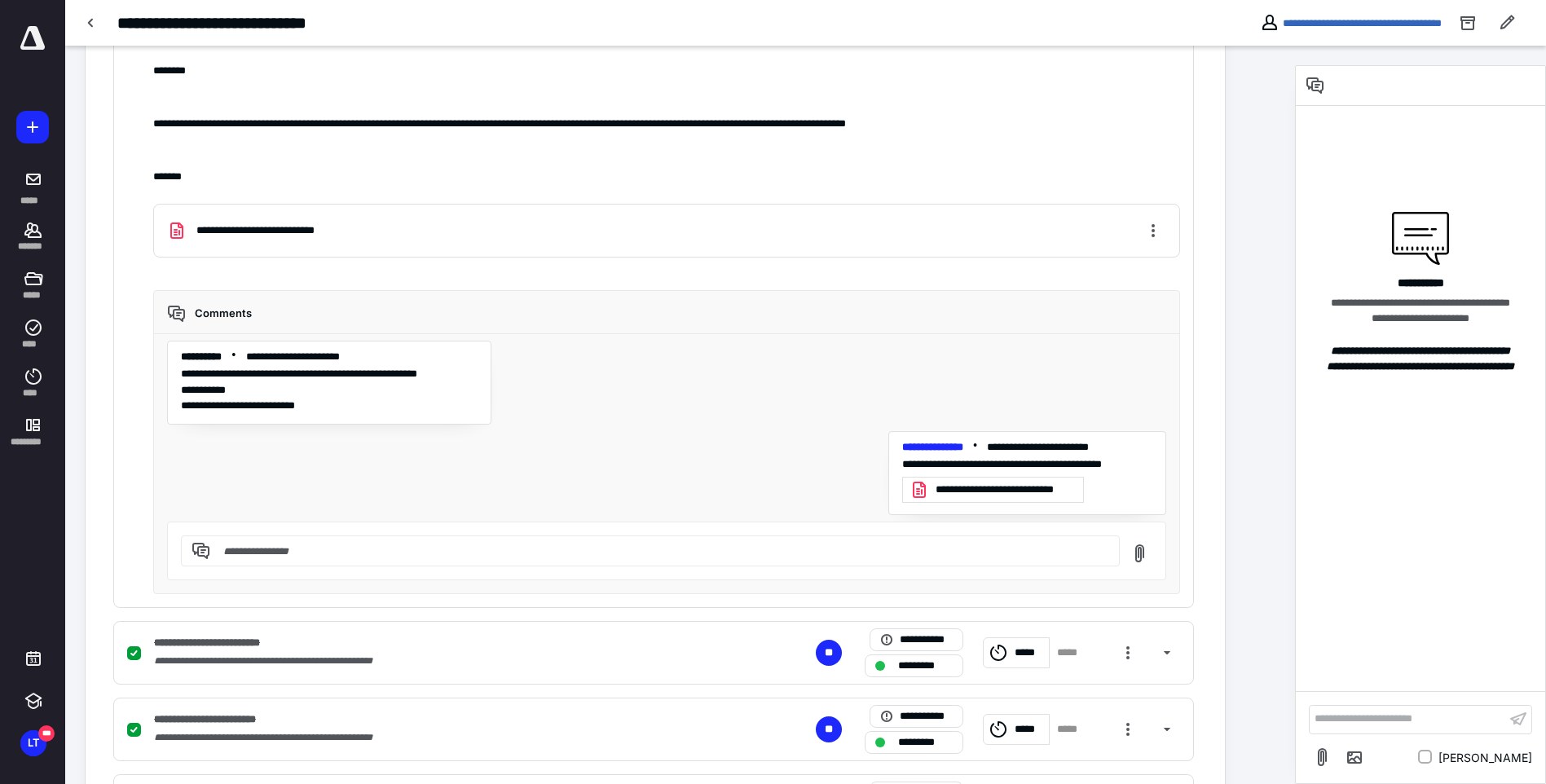 scroll, scrollTop: 610, scrollLeft: 0, axis: vertical 